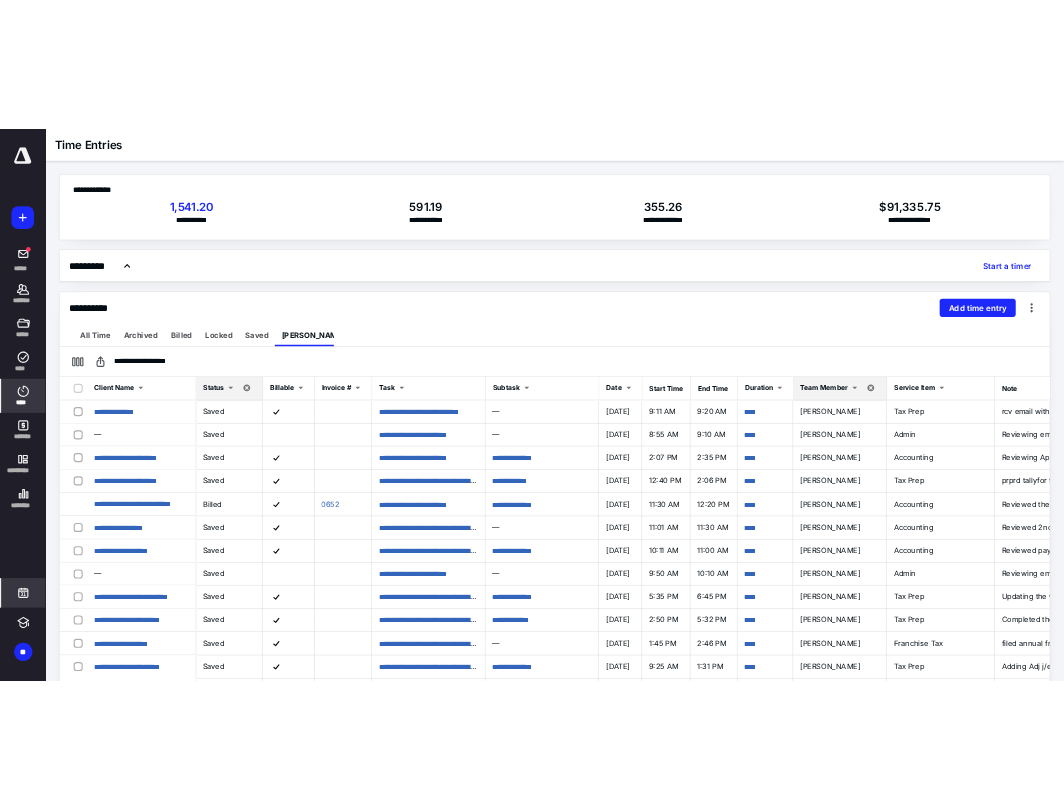 scroll, scrollTop: 0, scrollLeft: 0, axis: both 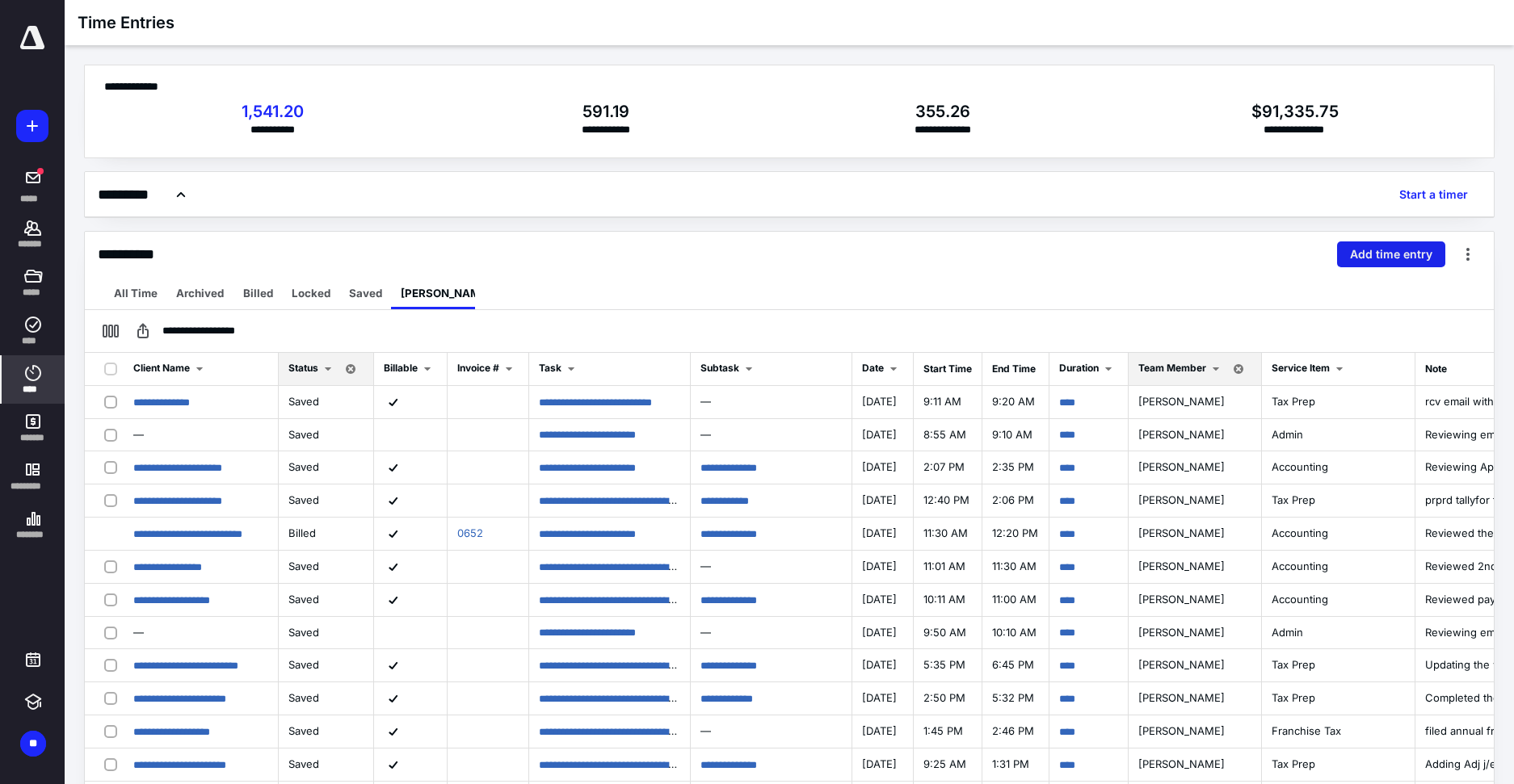 click on "Add time entry" at bounding box center [1391, 254] 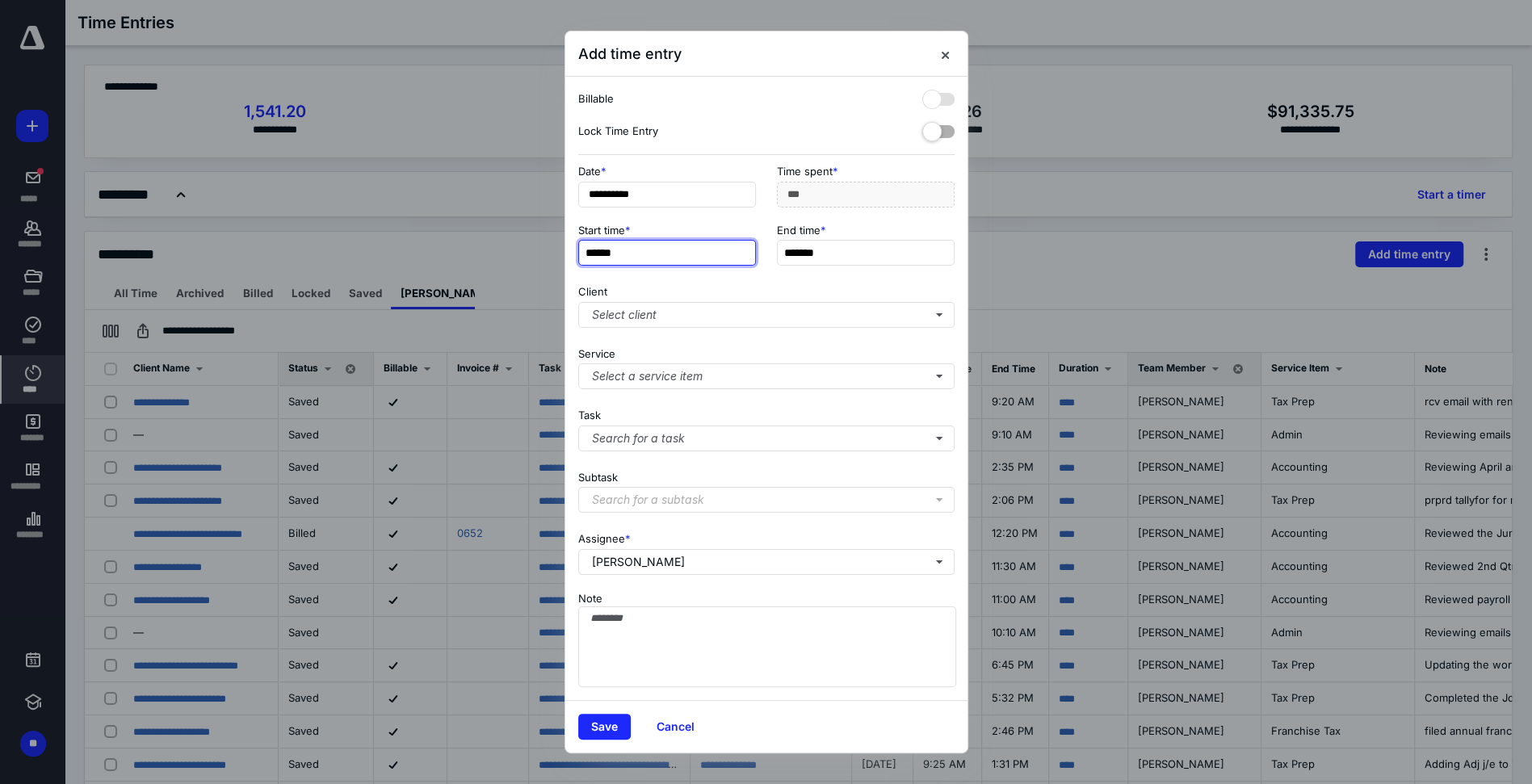 click on "******" at bounding box center (667, 253) 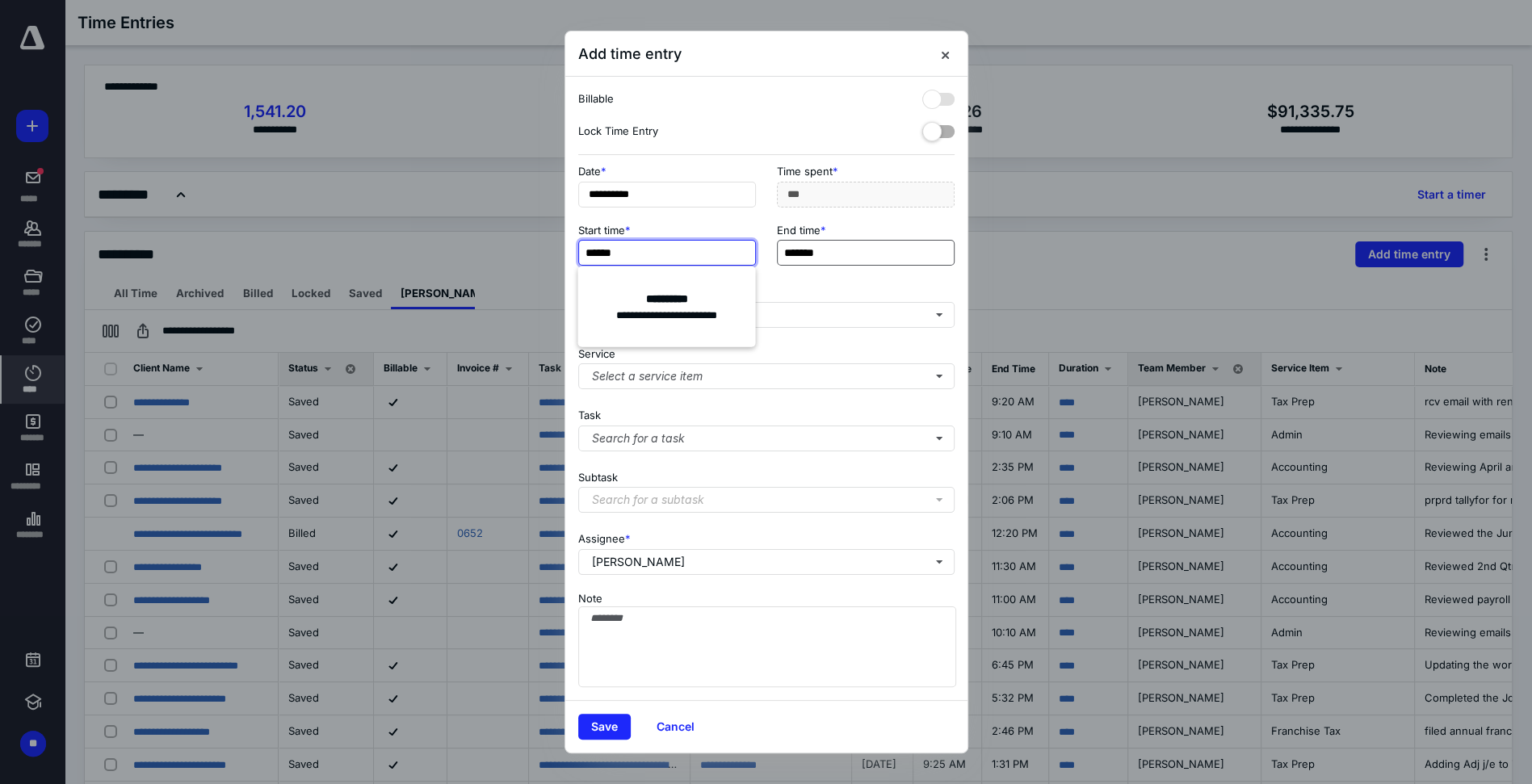 type on "******" 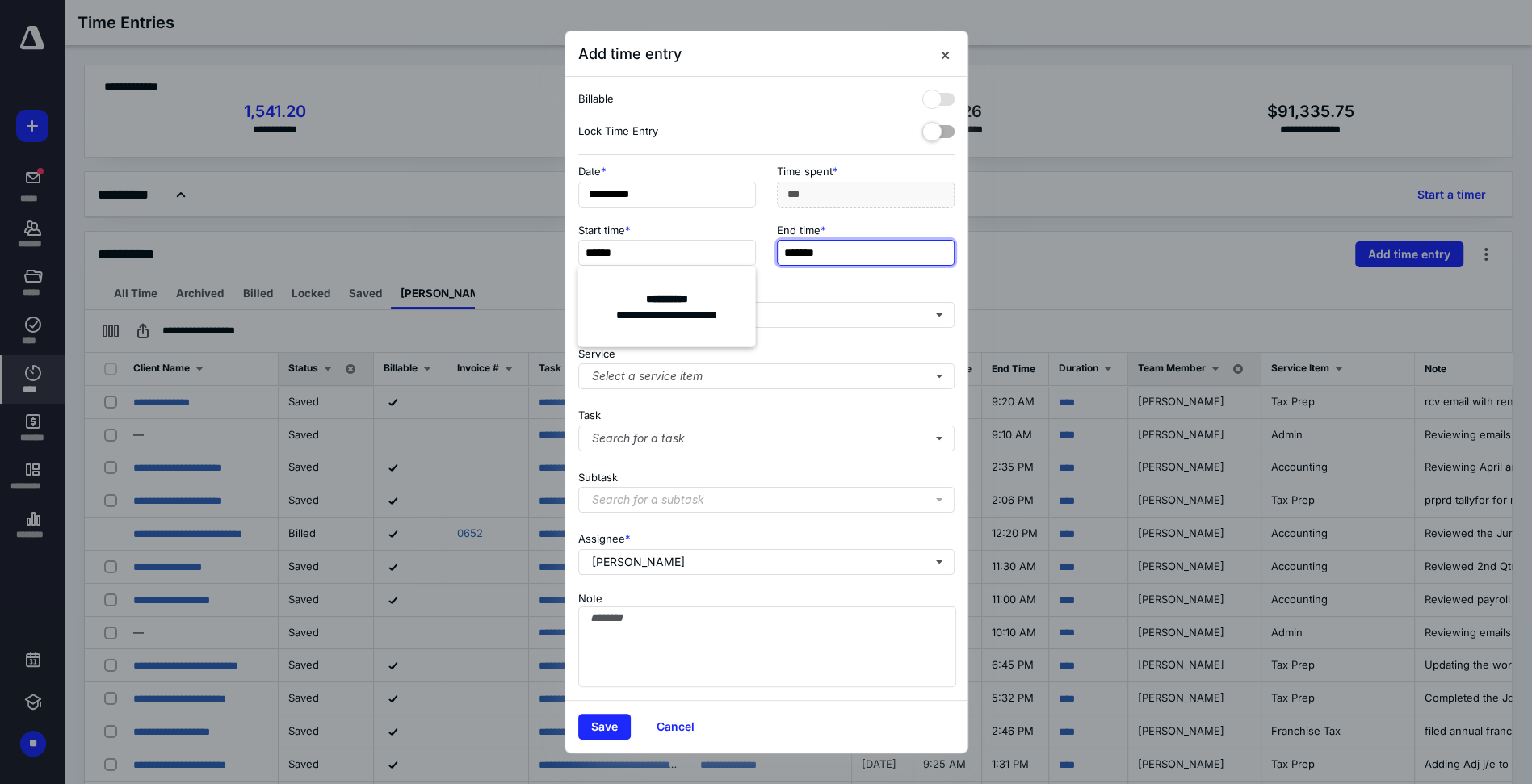 type on "***" 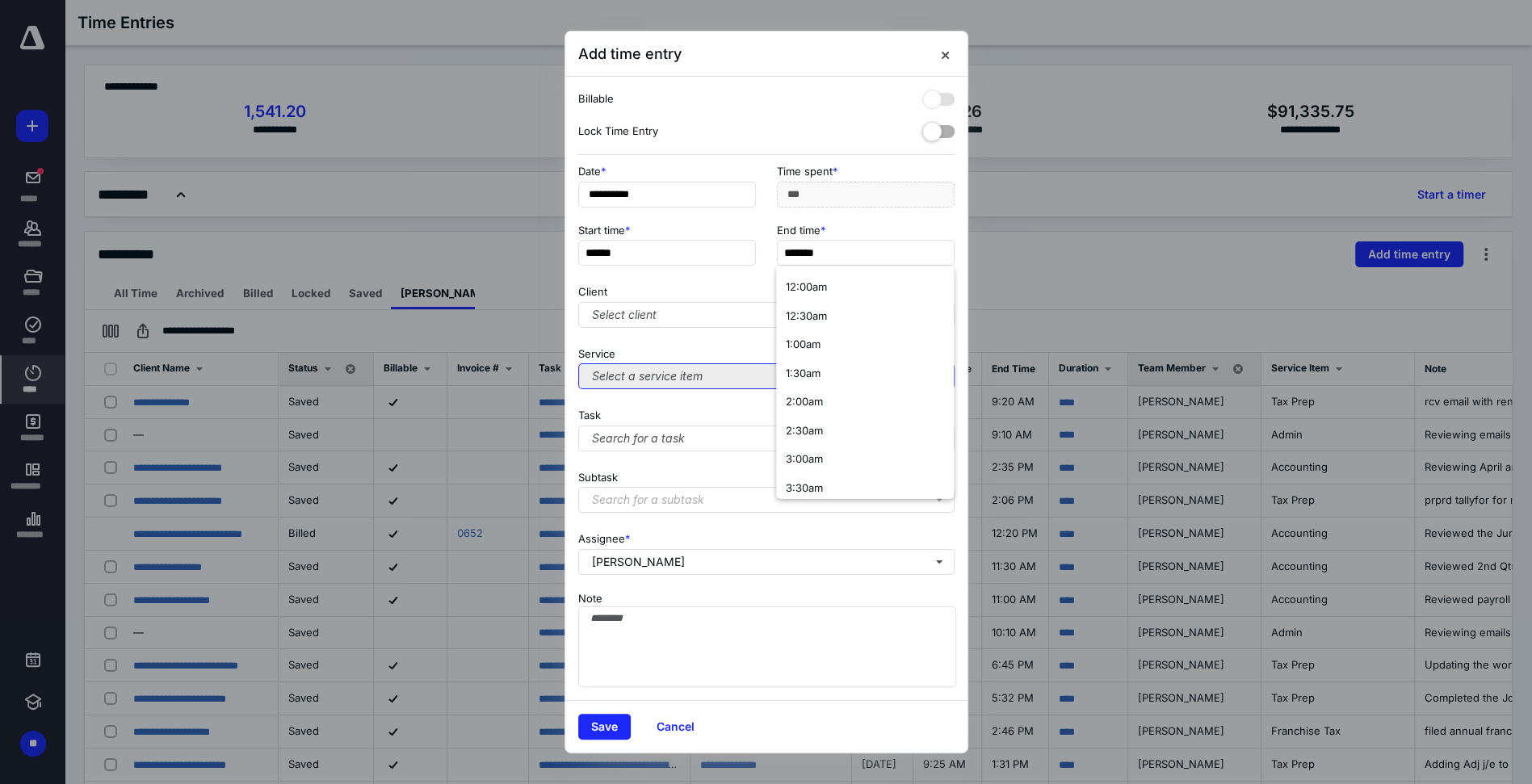 click on "Select a service item" at bounding box center [766, 376] 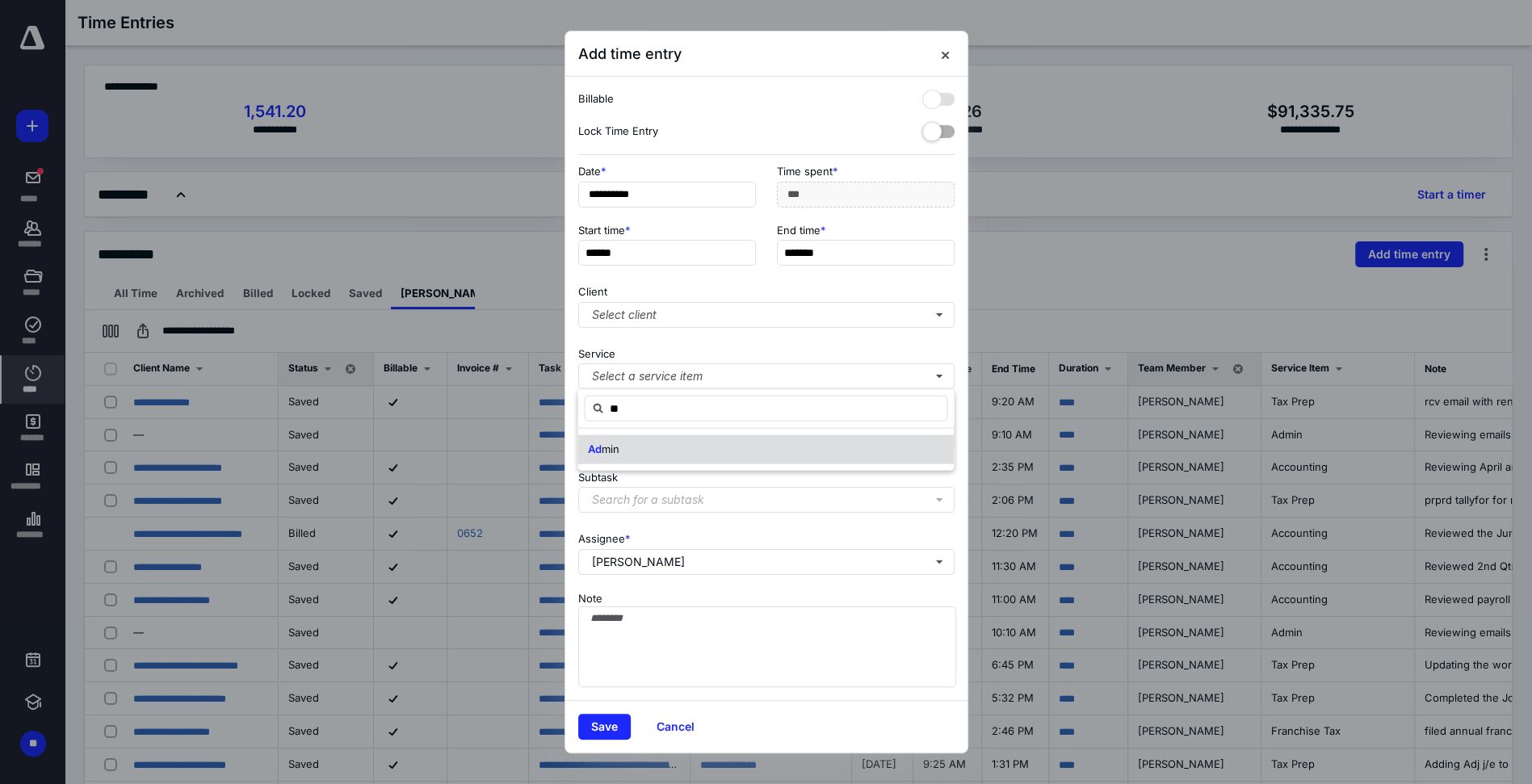 click on "min" at bounding box center [610, 449] 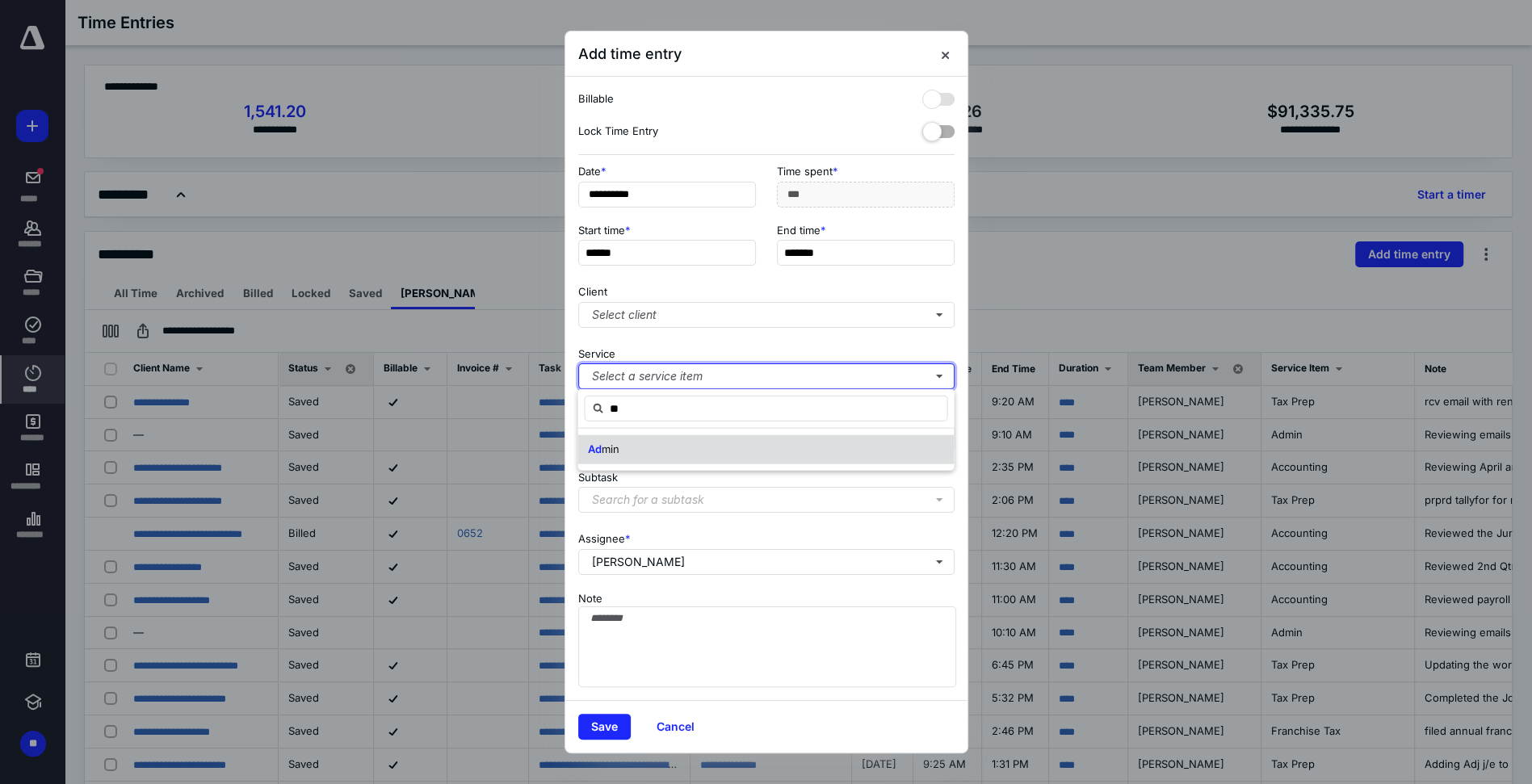 type 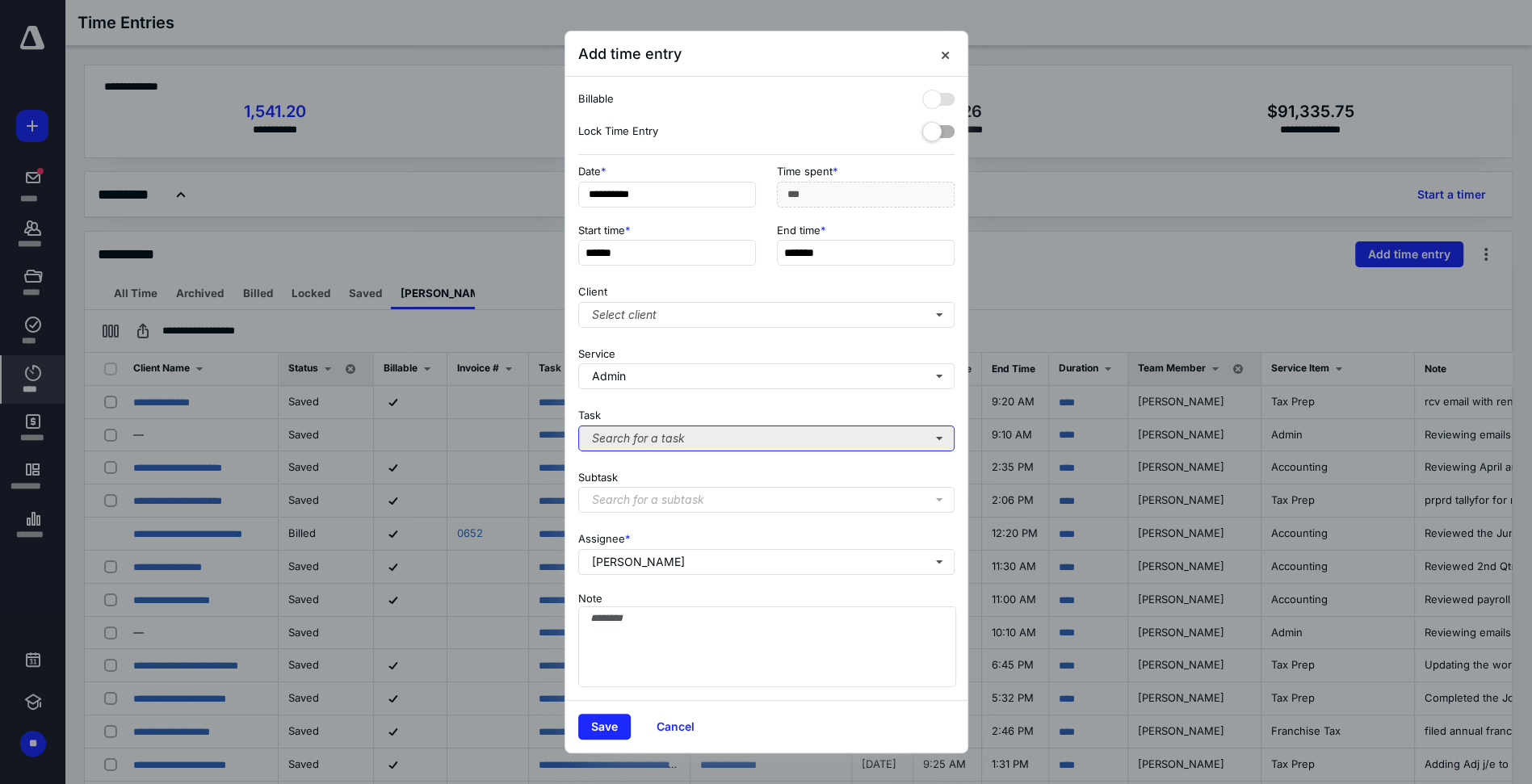 click on "Search for a task" at bounding box center (766, 438) 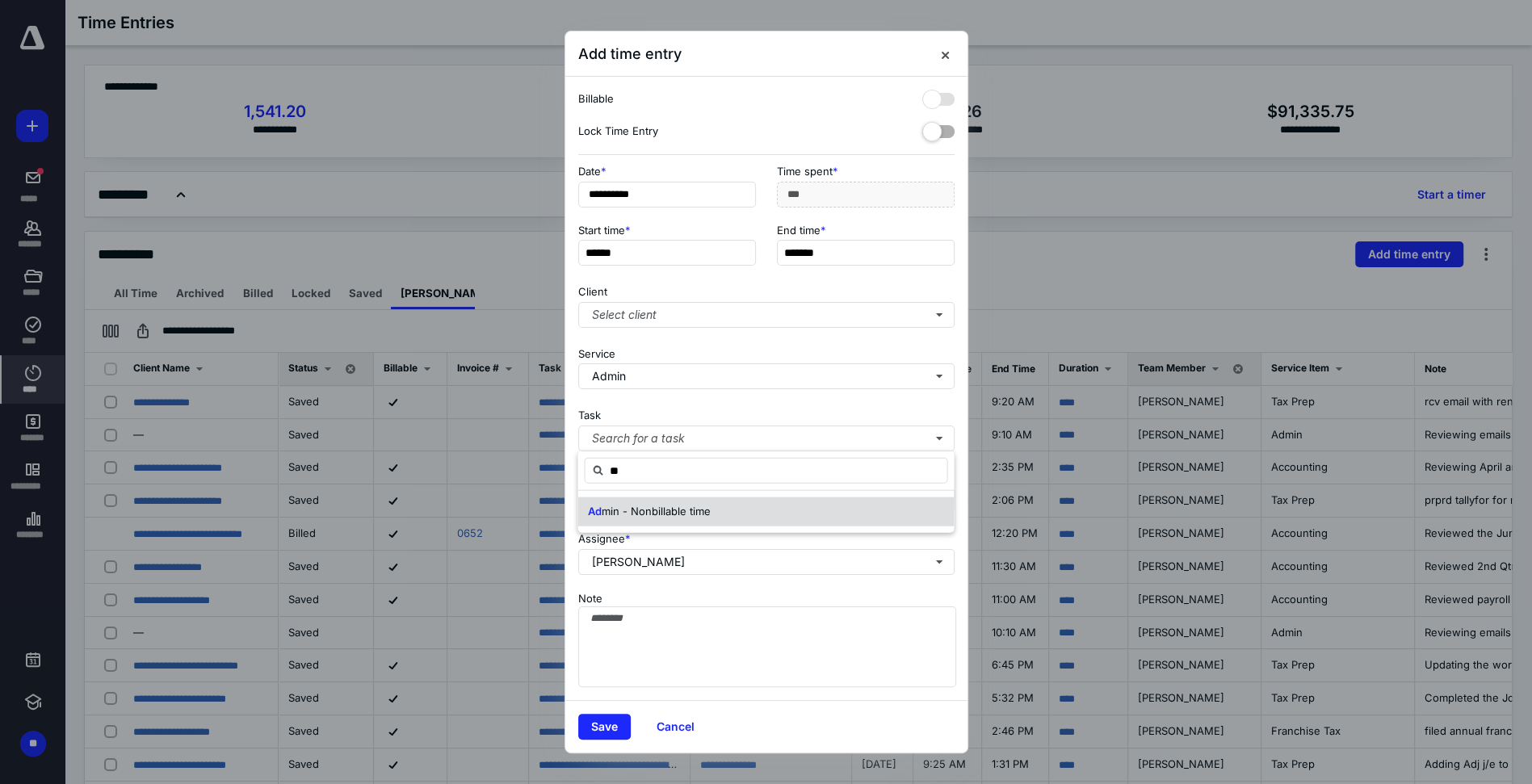 click on "min - Nonbillable time" at bounding box center (655, 511) 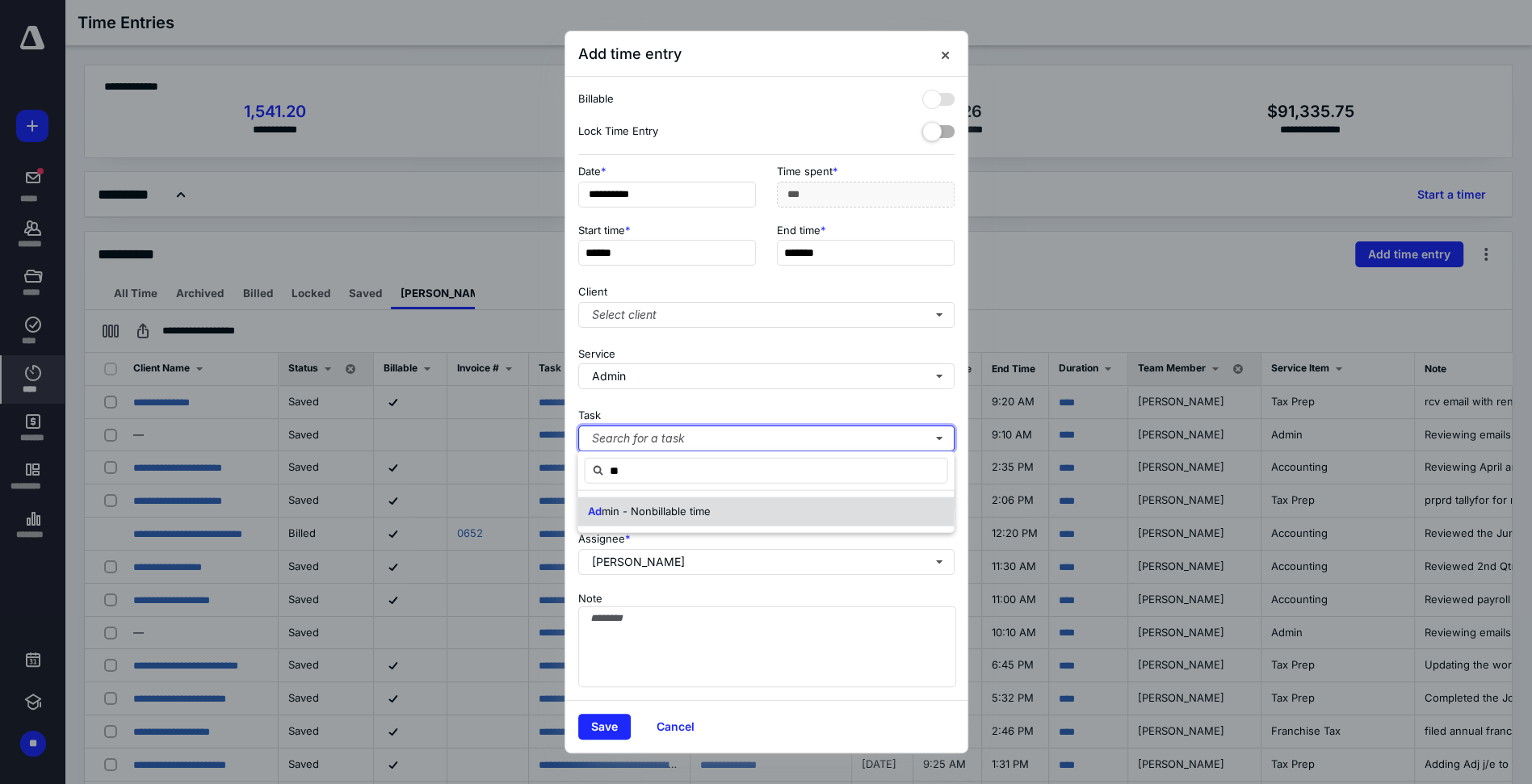 type 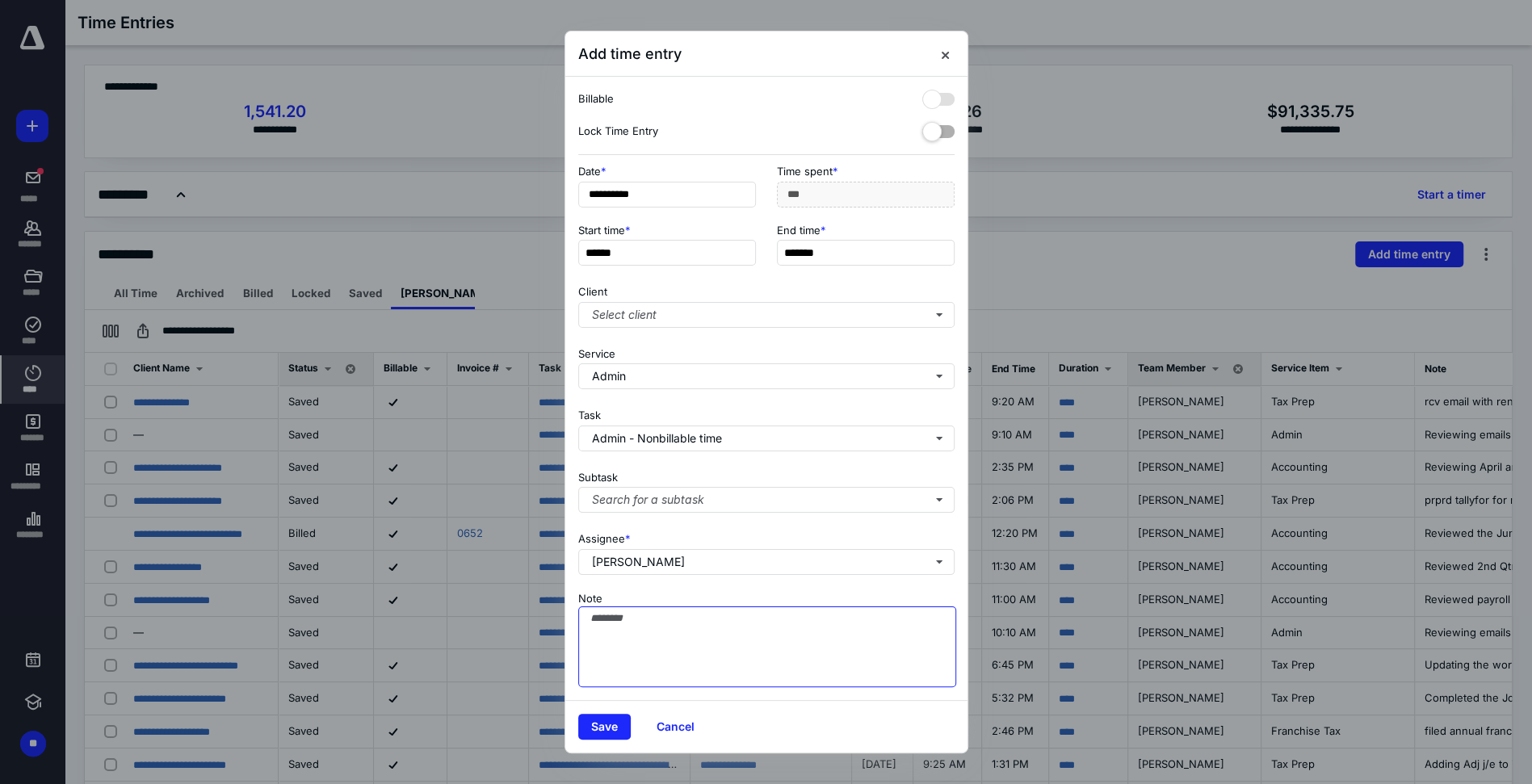 drag, startPoint x: 591, startPoint y: 627, endPoint x: 670, endPoint y: 606, distance: 81.7435 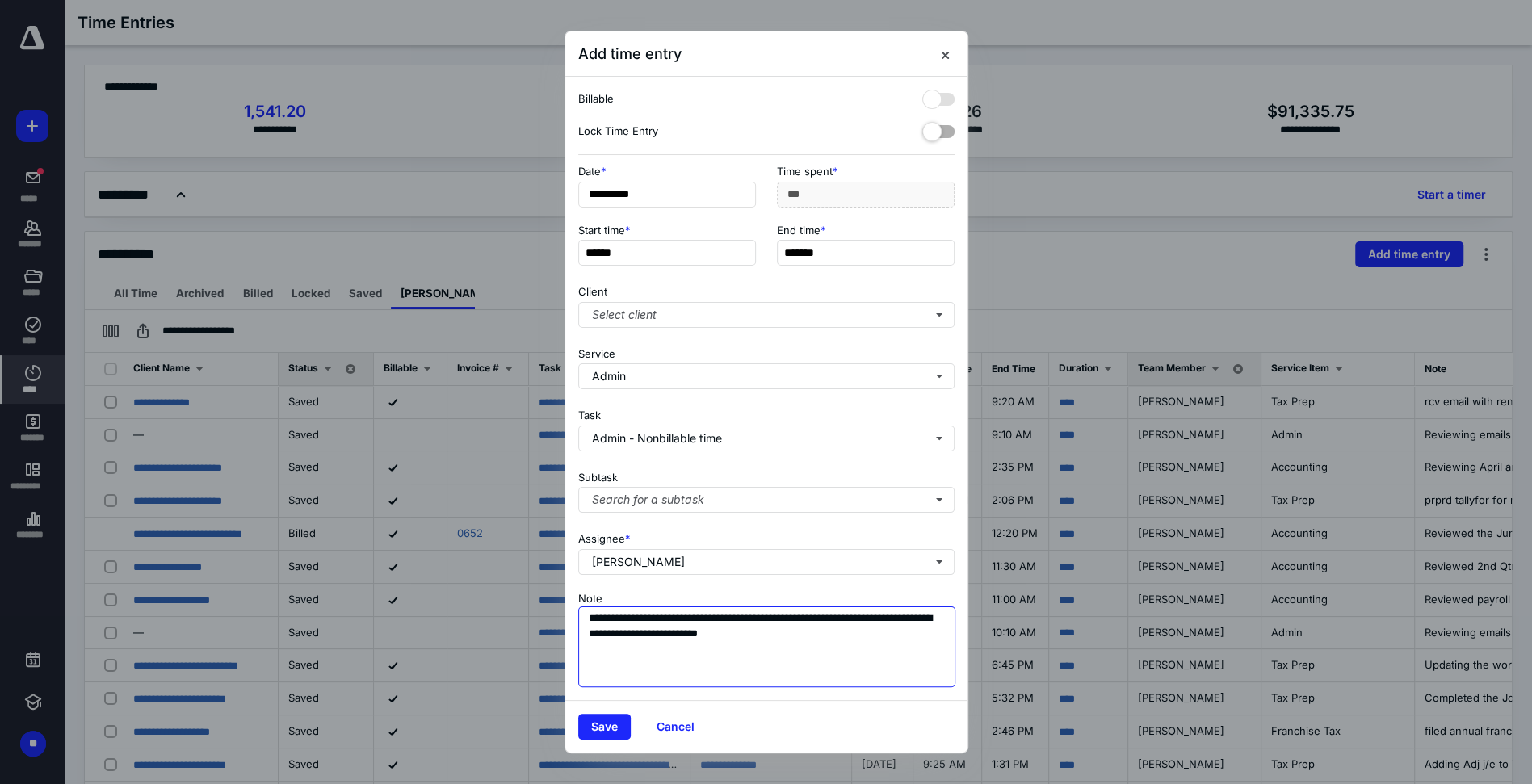 type on "**********" 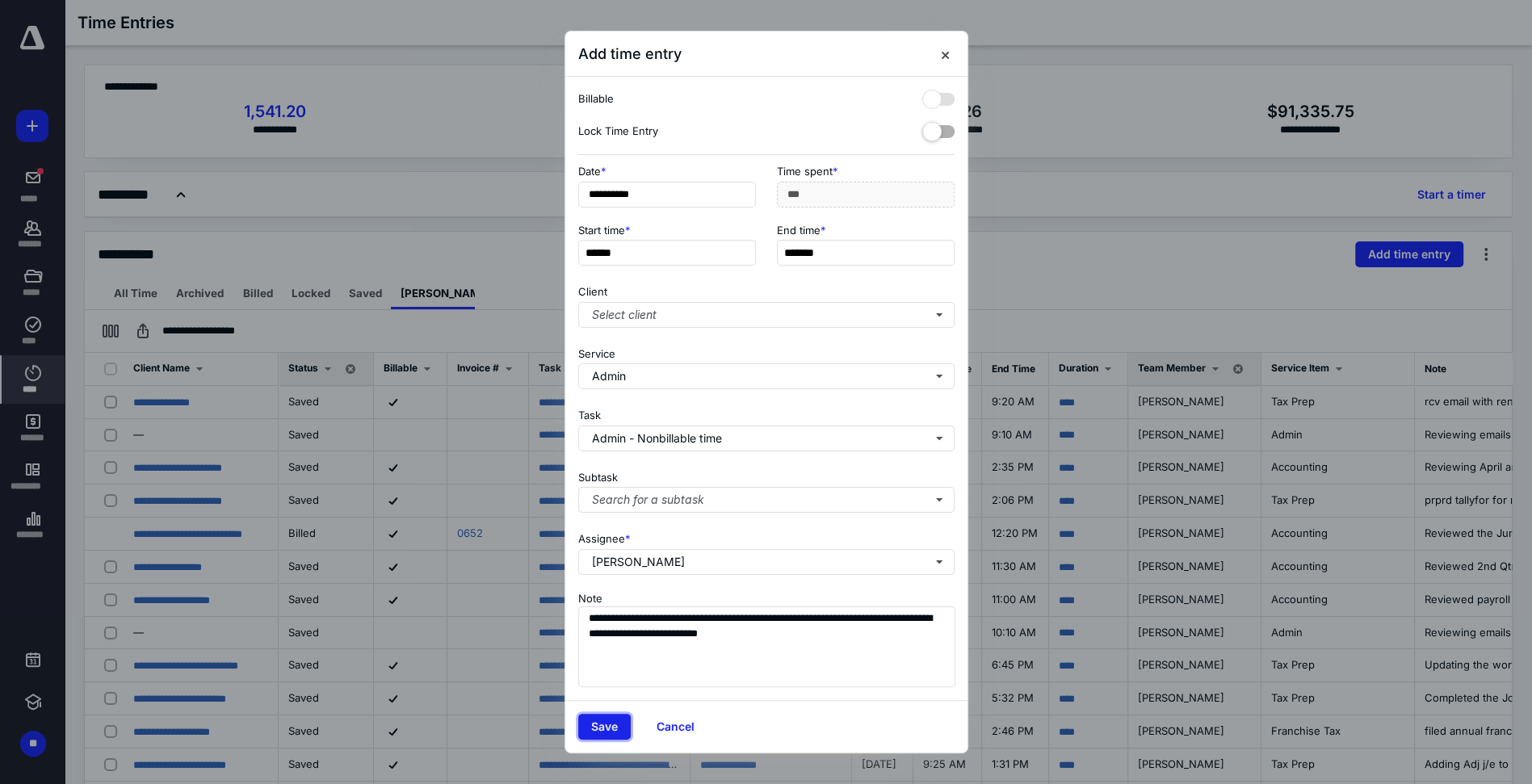click on "Save" at bounding box center (604, 727) 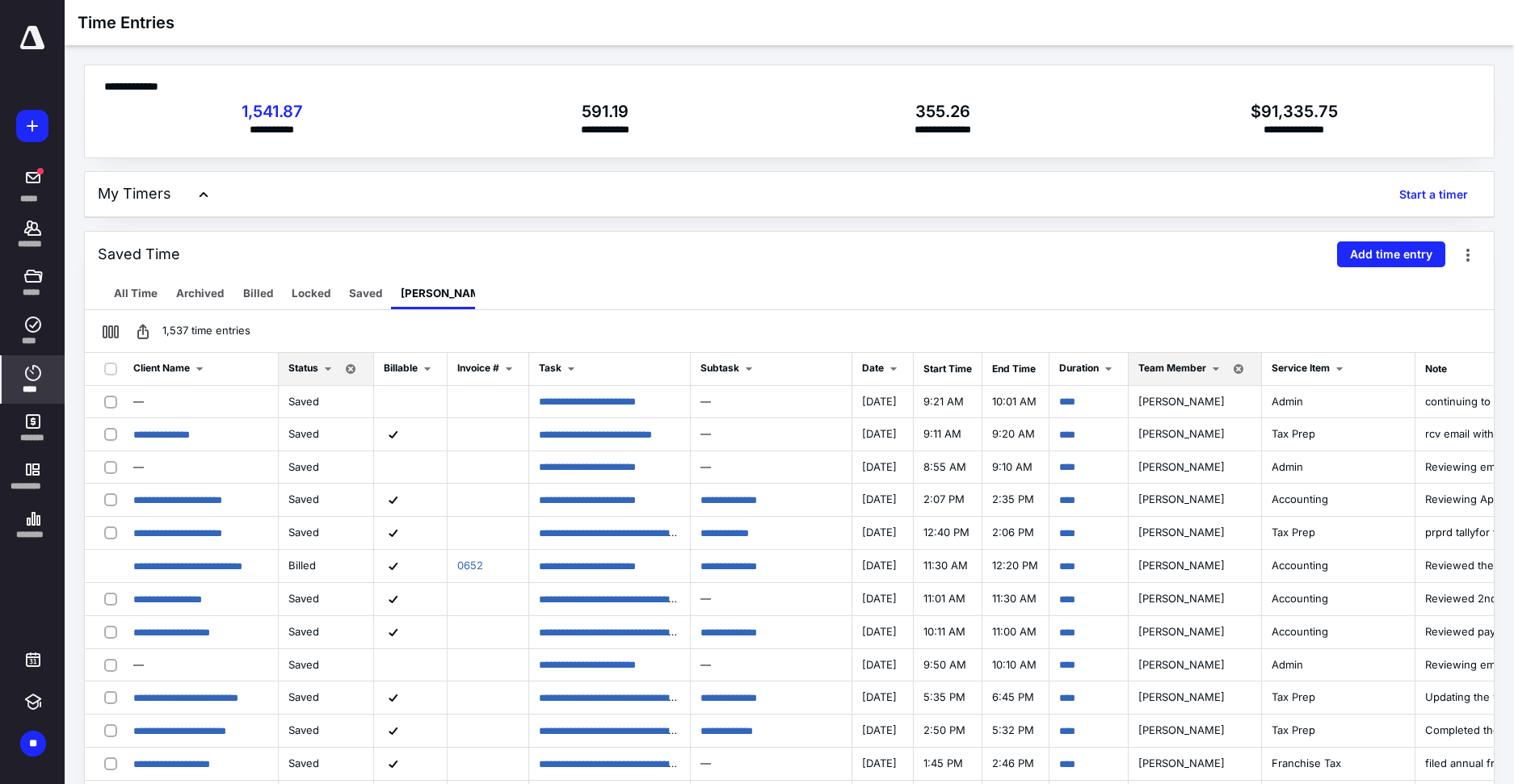 click 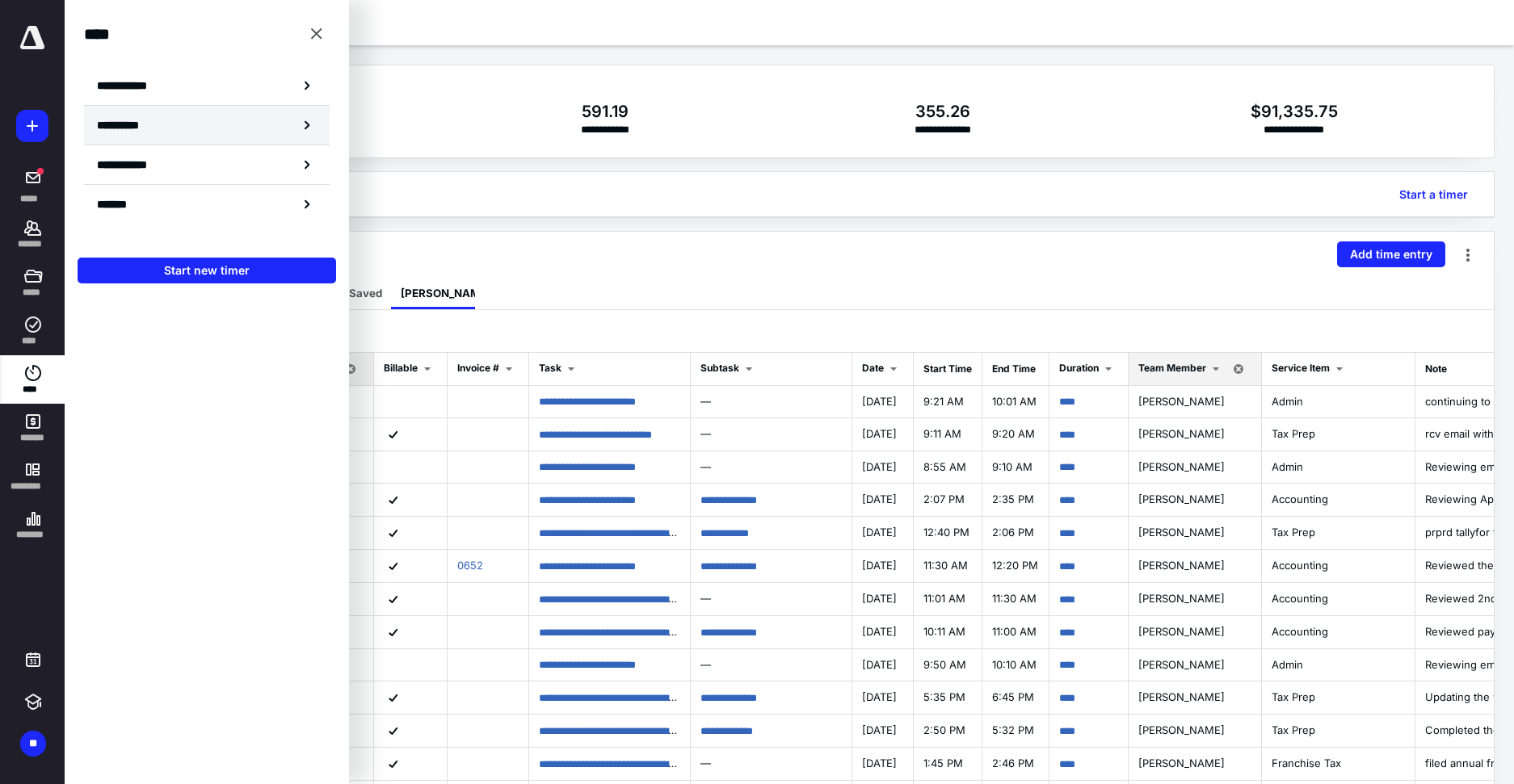 click on "**********" at bounding box center (128, 125) 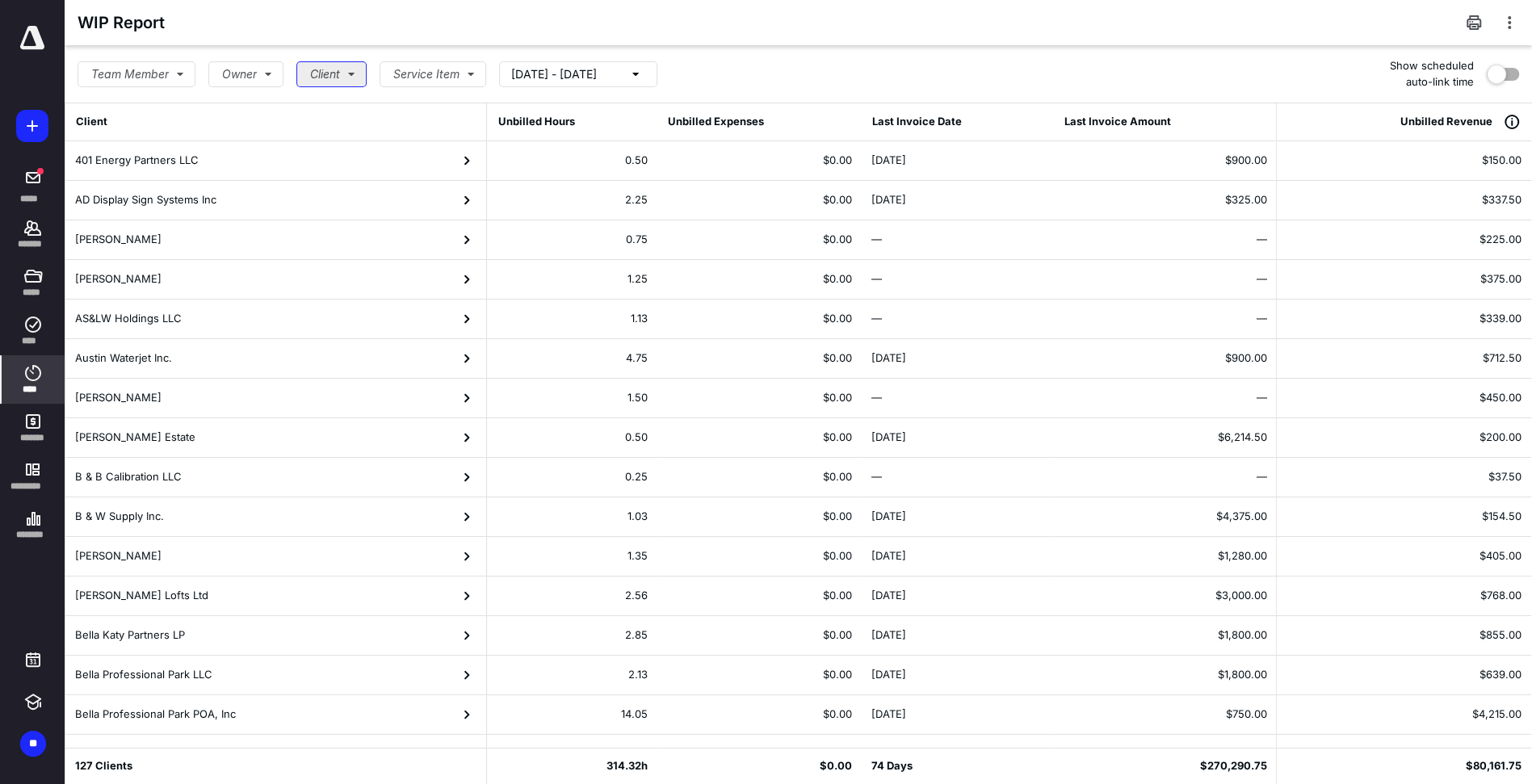 click on "Client" at bounding box center [331, 74] 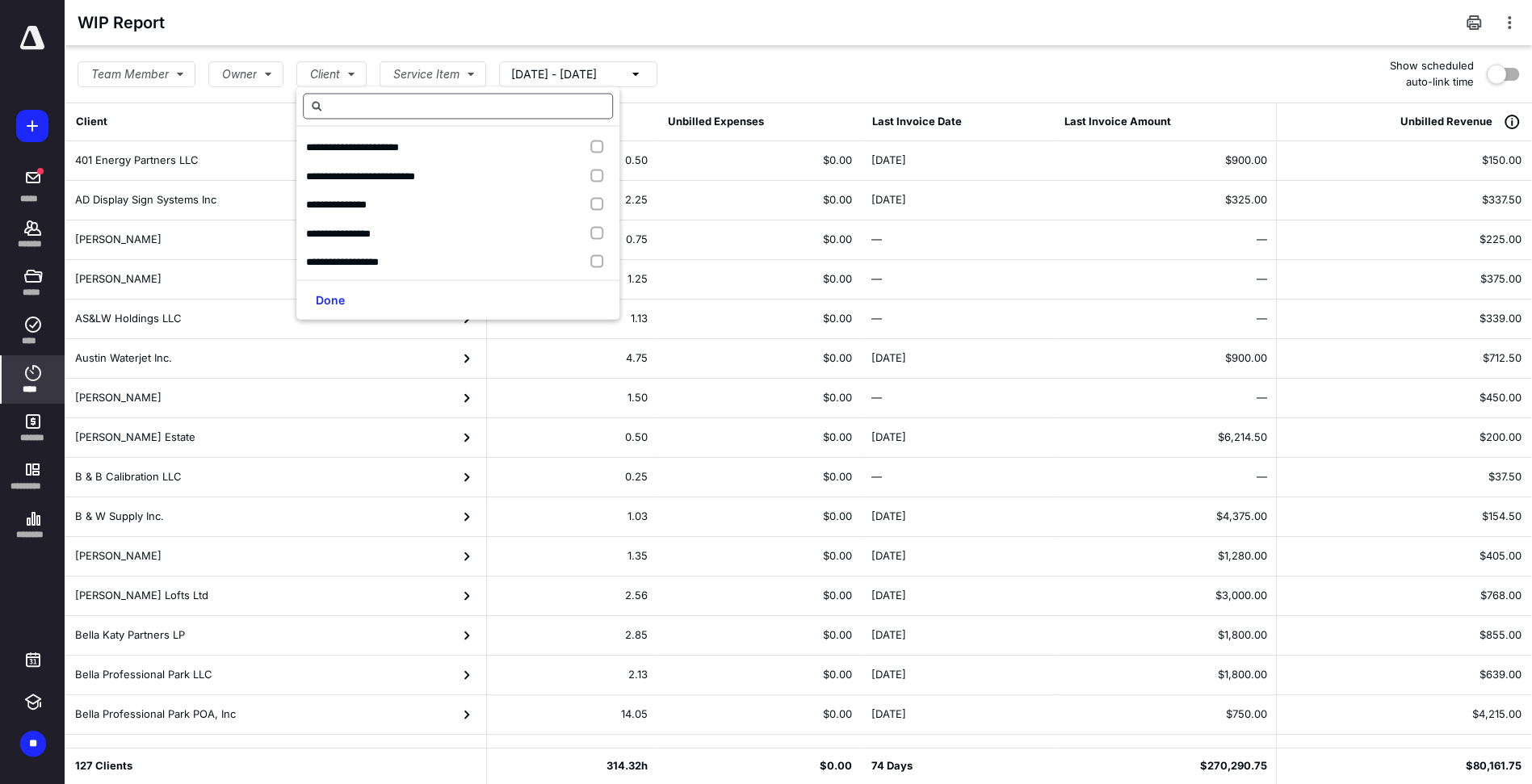 click at bounding box center (458, 107) 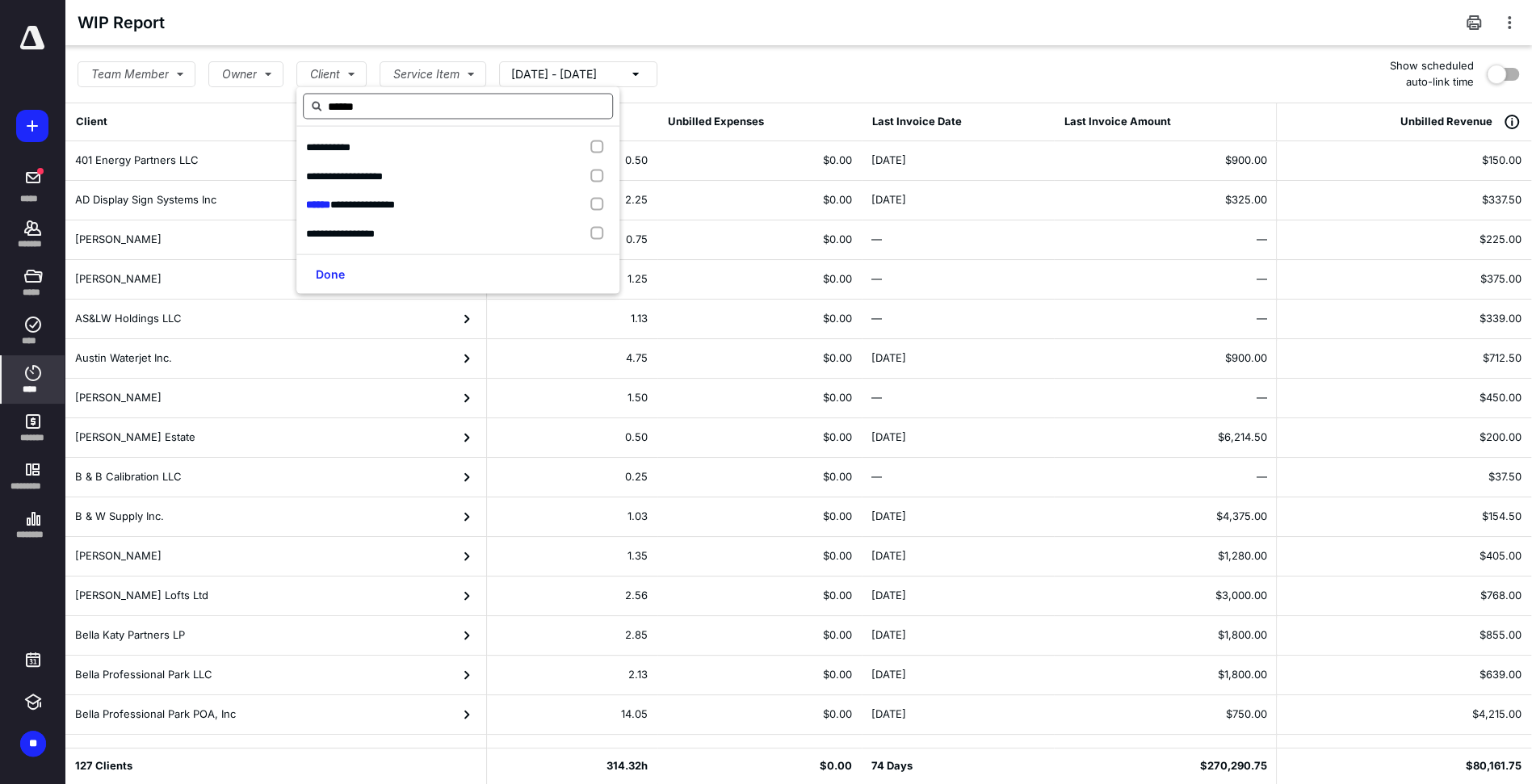 type on "*******" 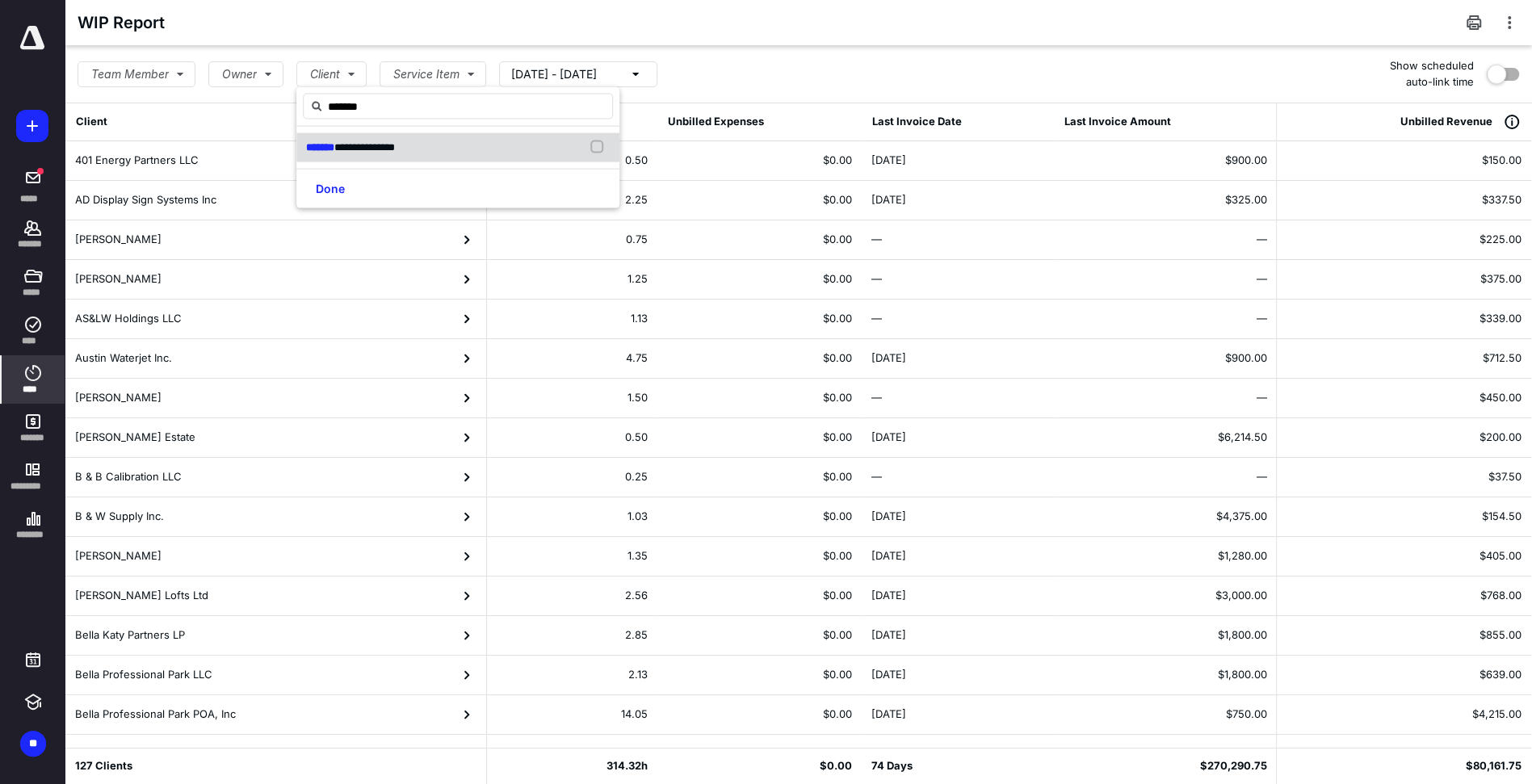 click on "**********" at bounding box center [364, 147] 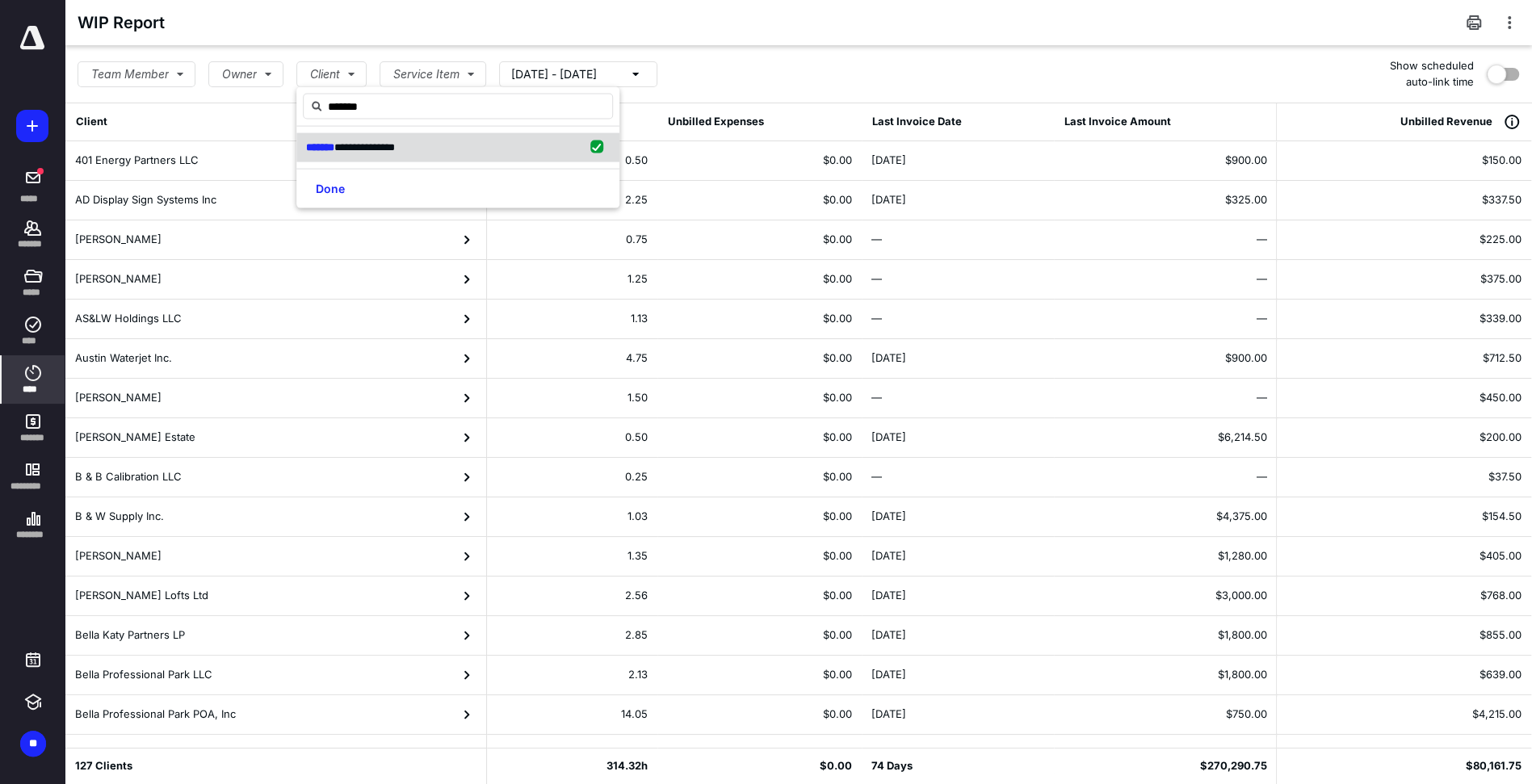 checkbox on "true" 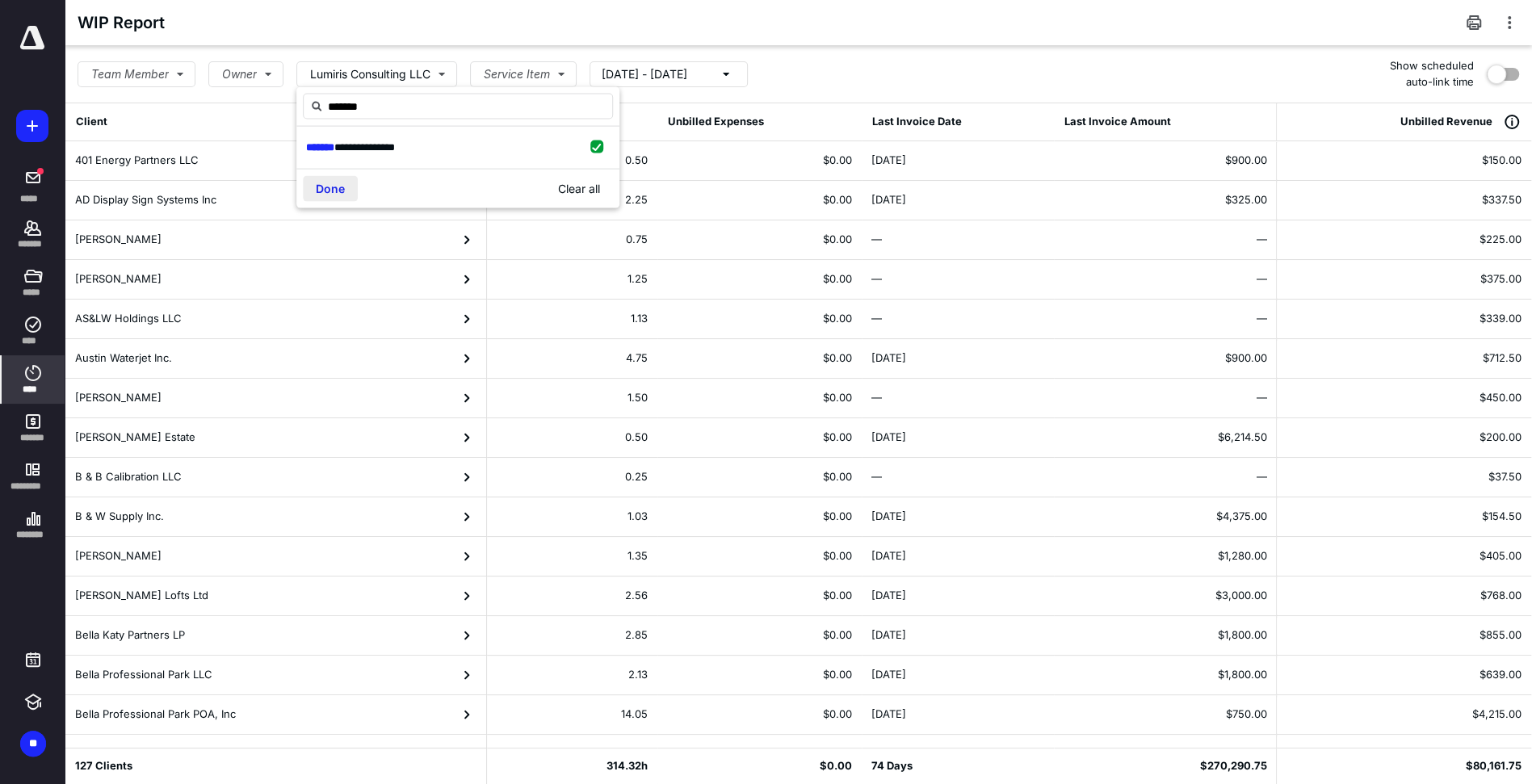 type on "*******" 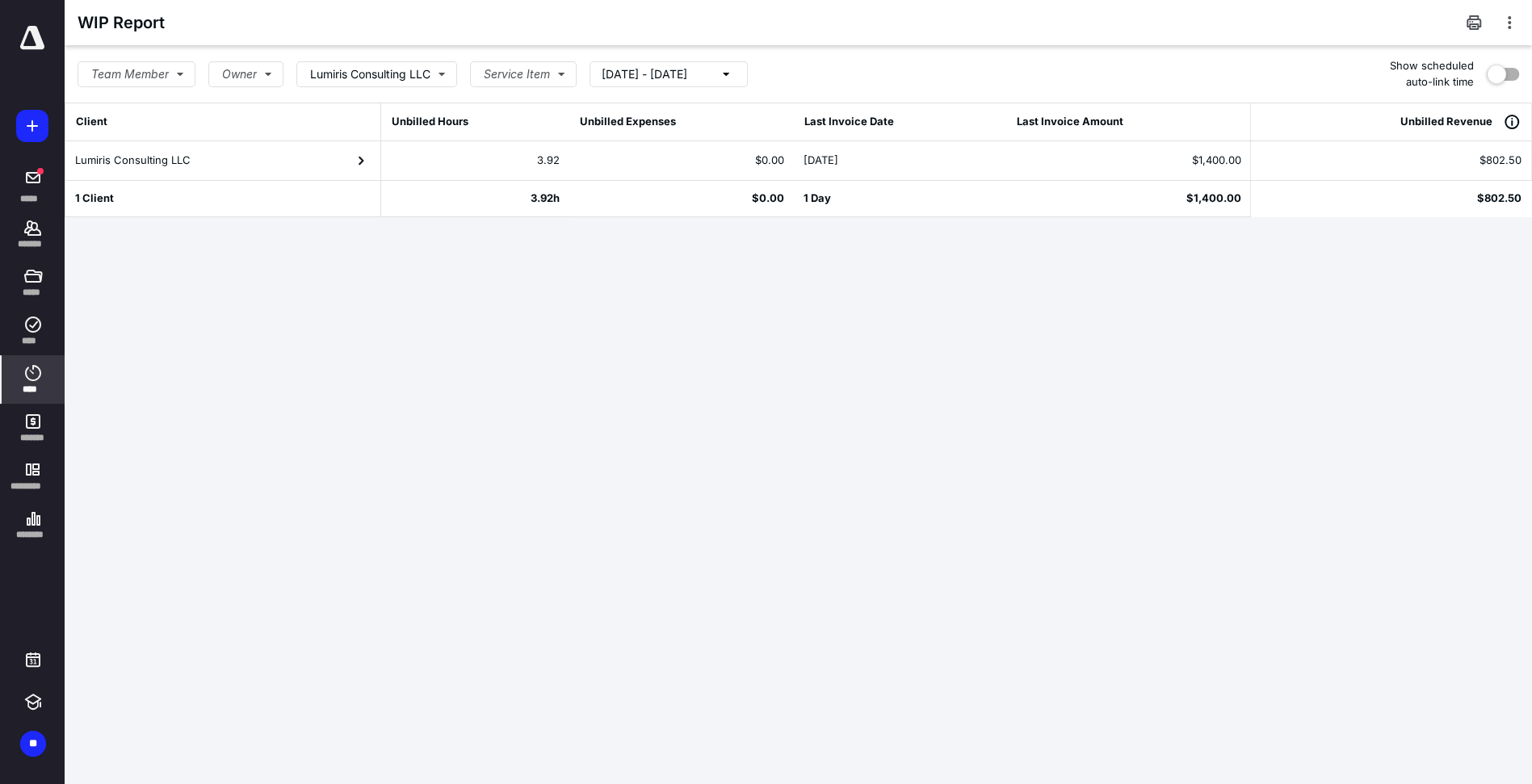 click on "[DATE] - [DATE]" at bounding box center (644, 74) 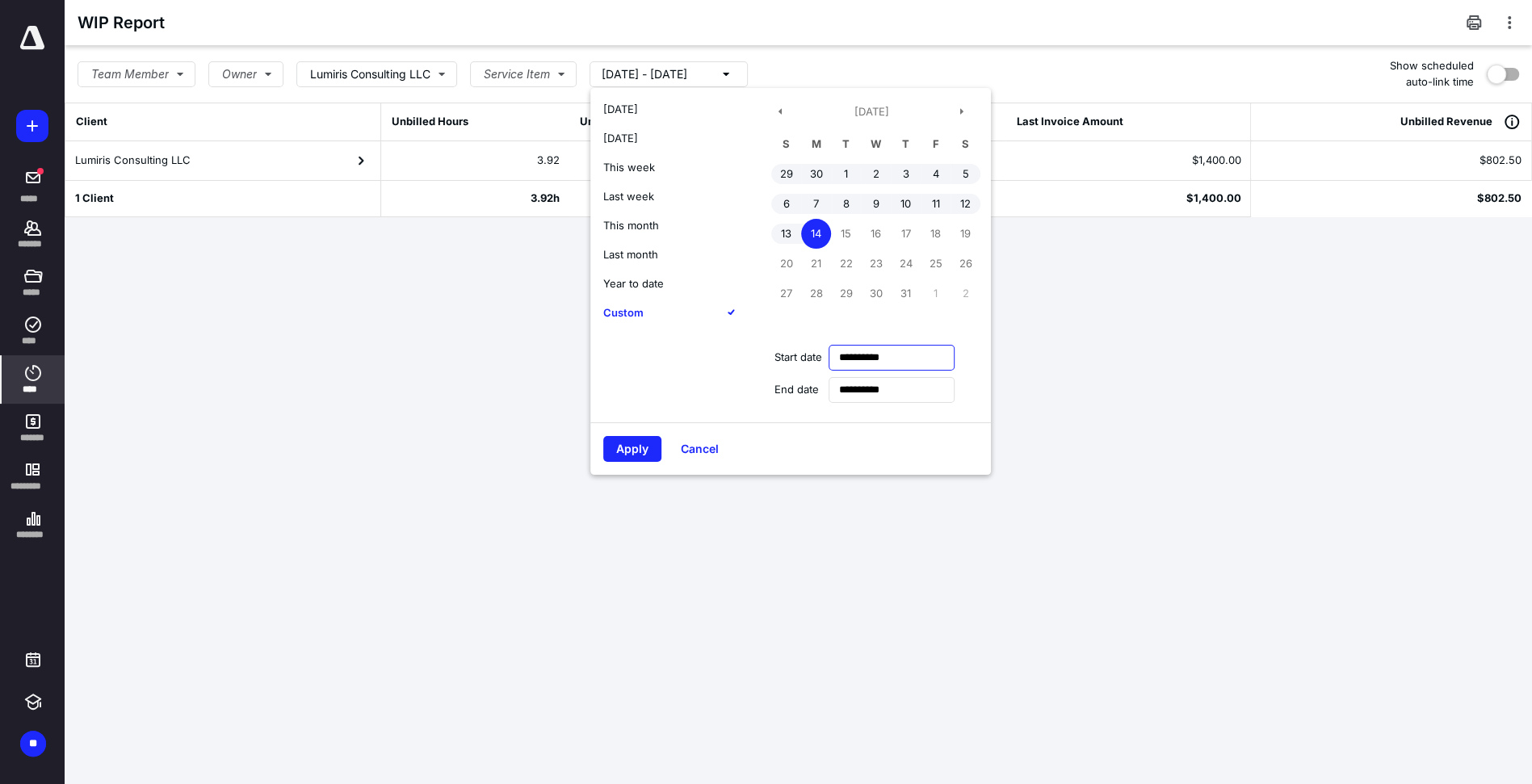 drag, startPoint x: 925, startPoint y: 356, endPoint x: 810, endPoint y: 356, distance: 115 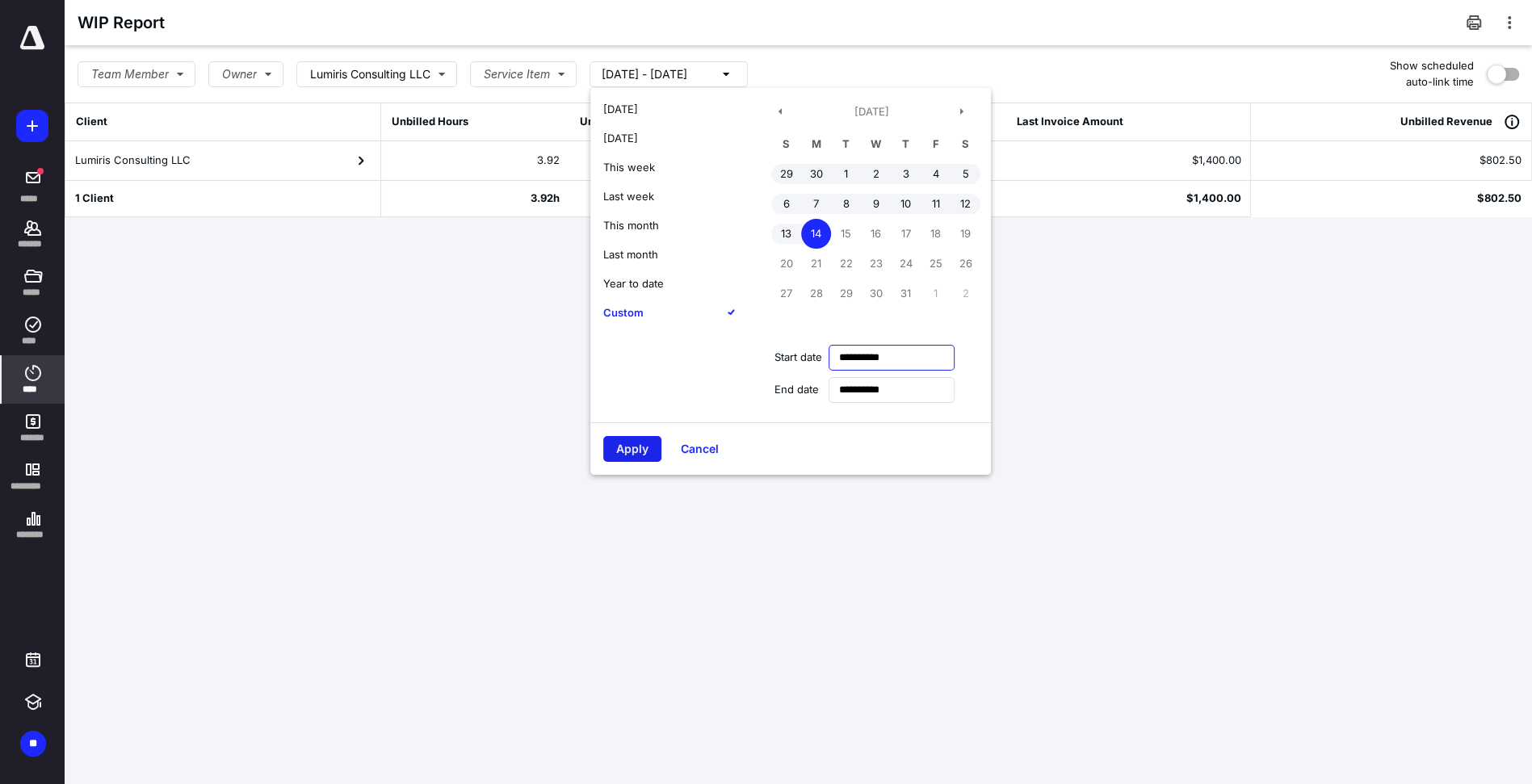 type on "**********" 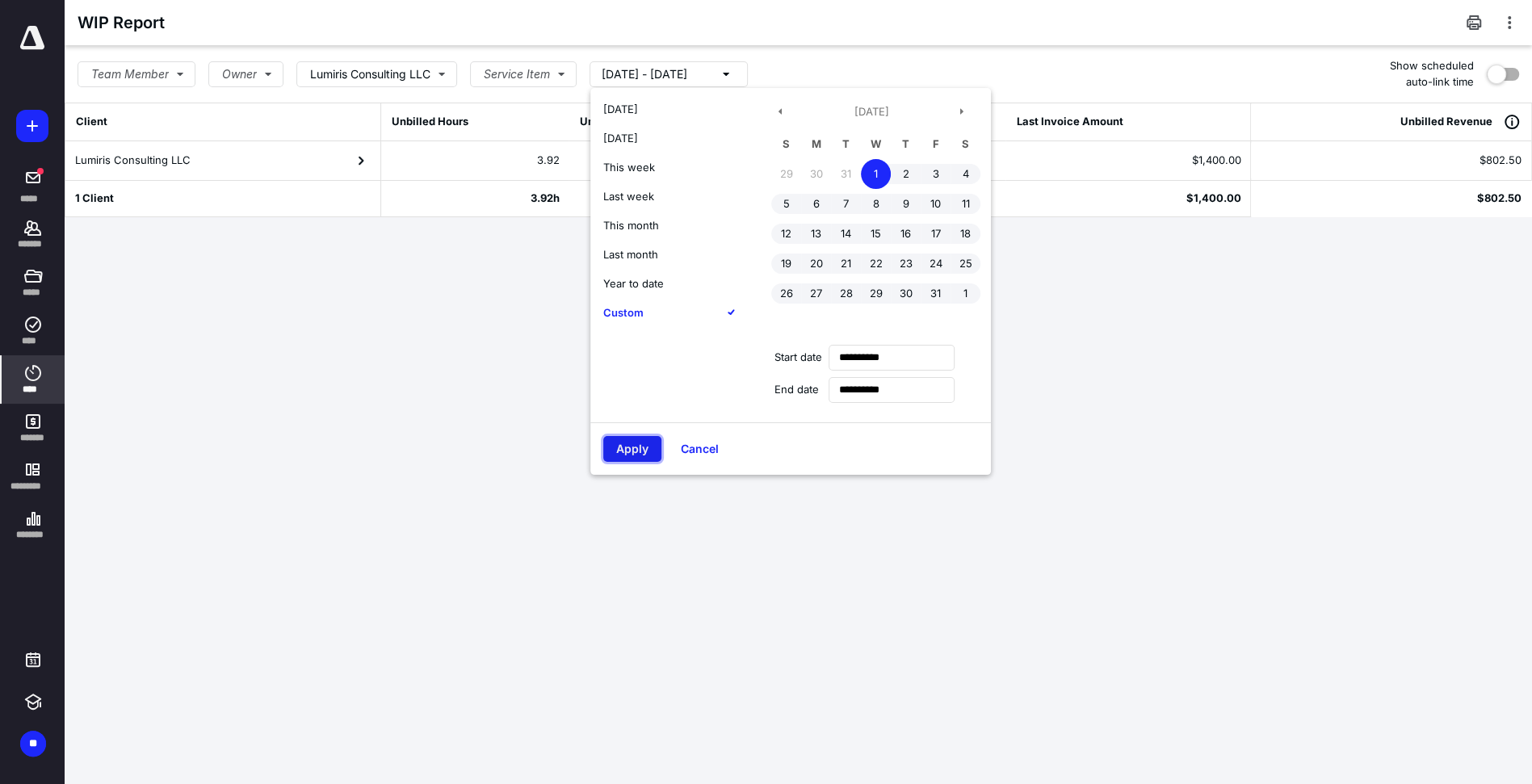 click on "Apply" at bounding box center [632, 449] 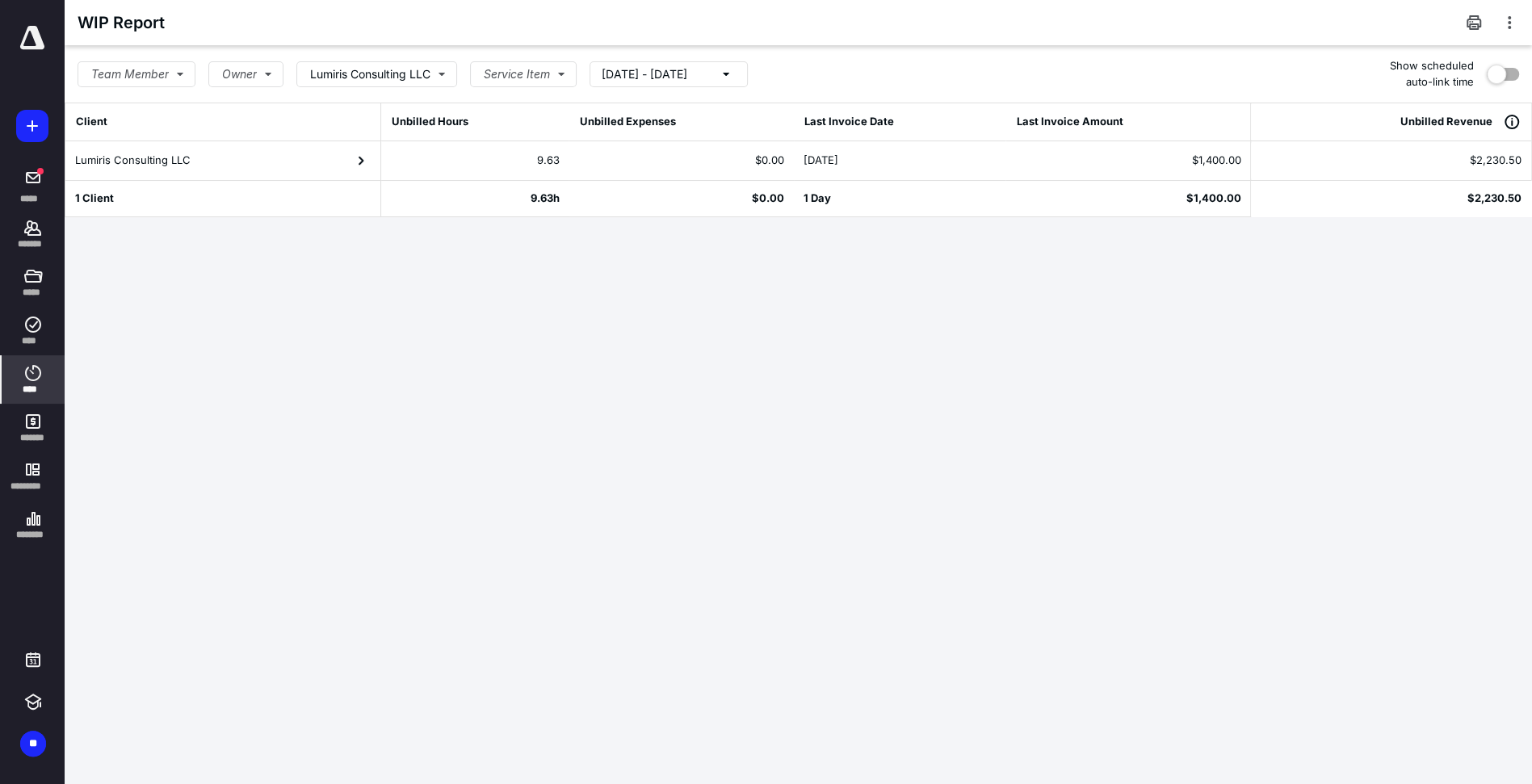 click 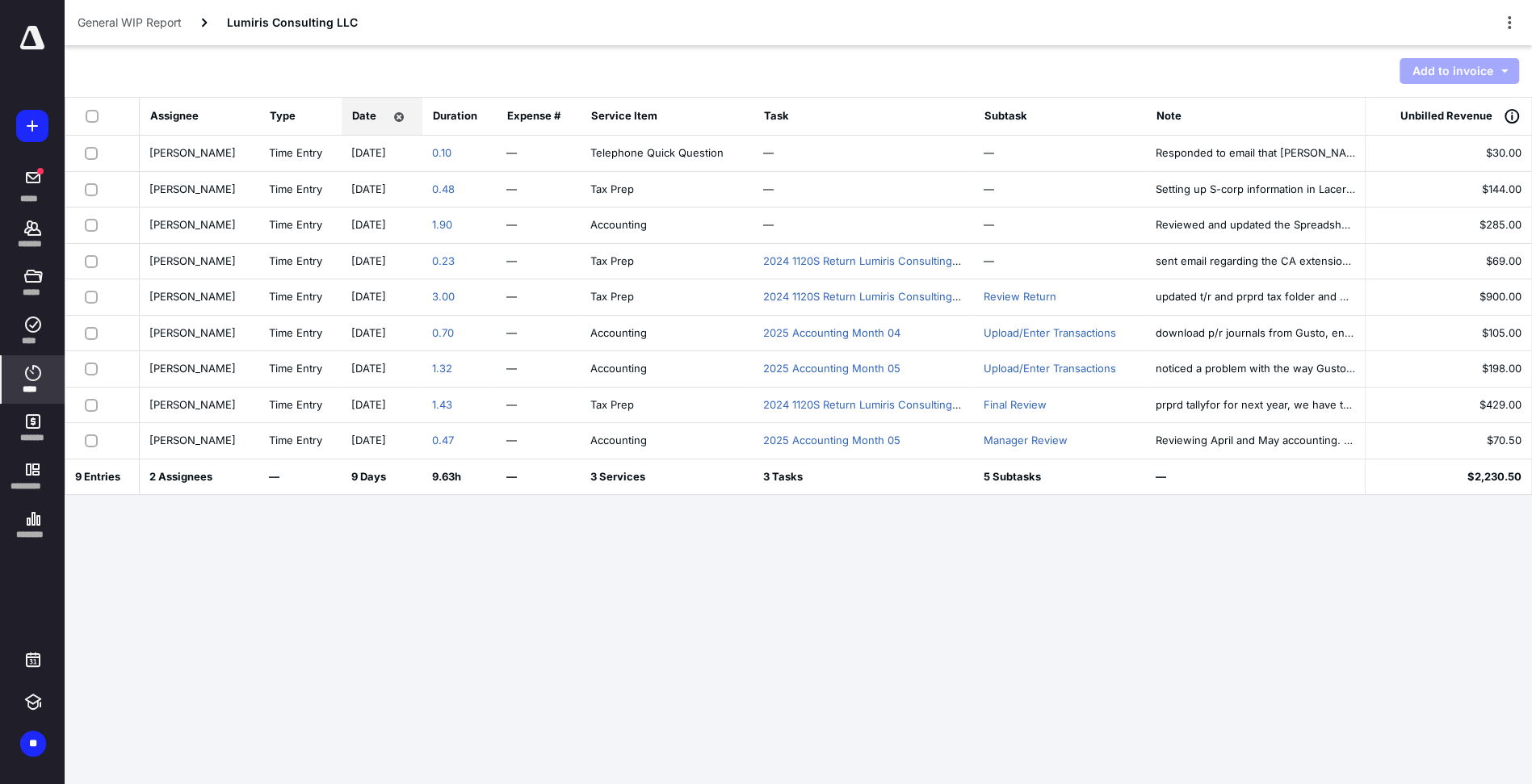 click at bounding box center [94, 189] 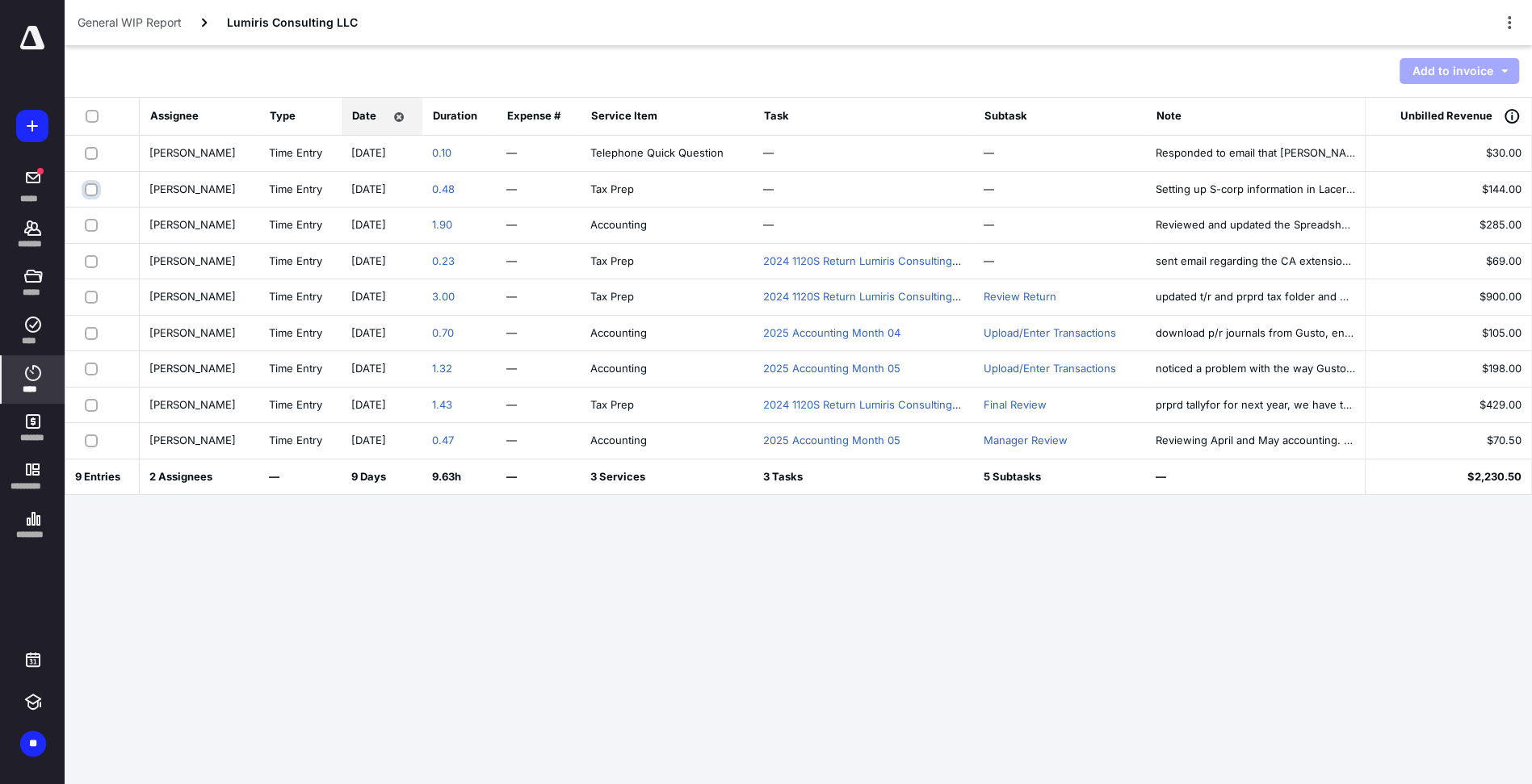 click at bounding box center (93, 189) 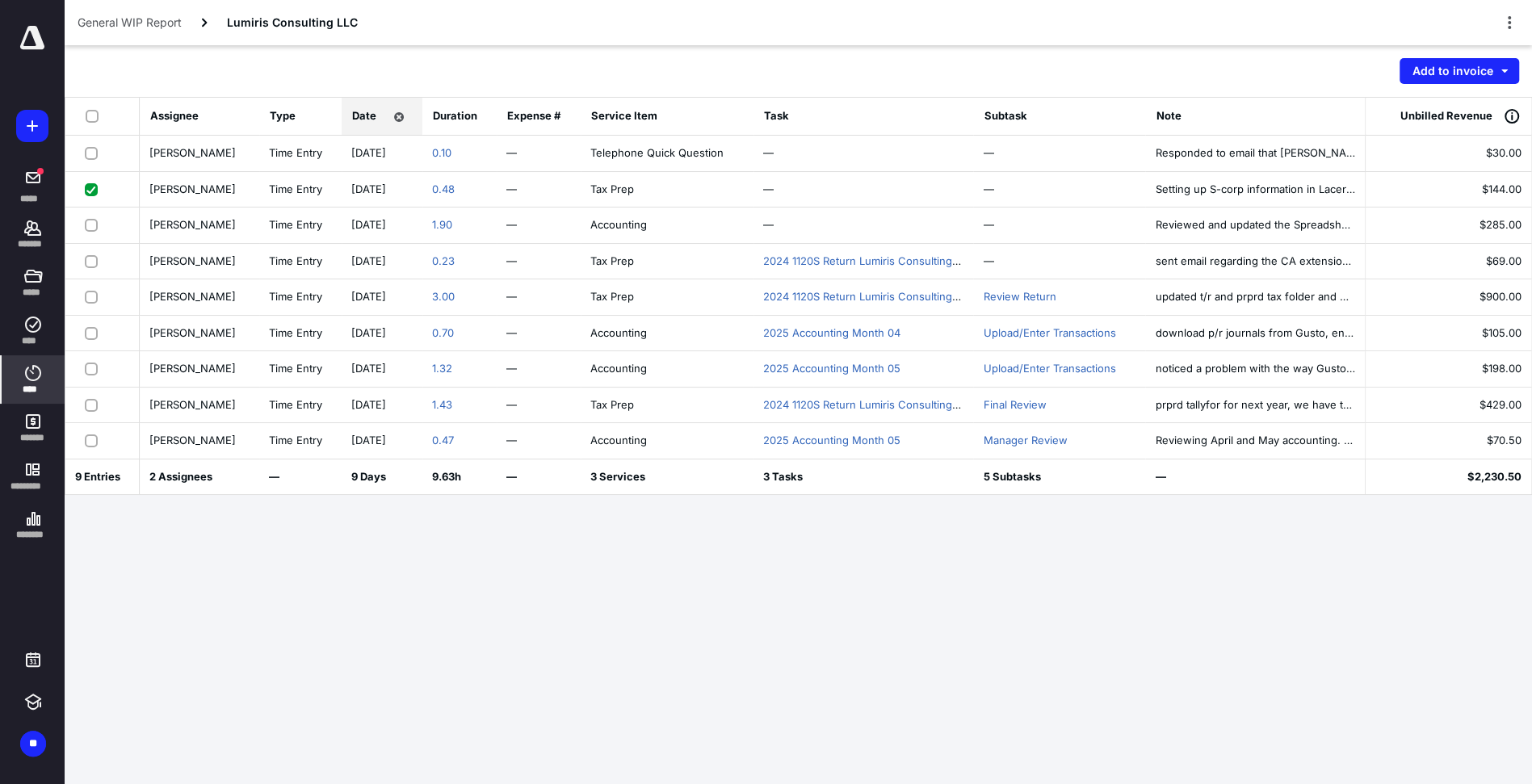 click at bounding box center [94, 261] 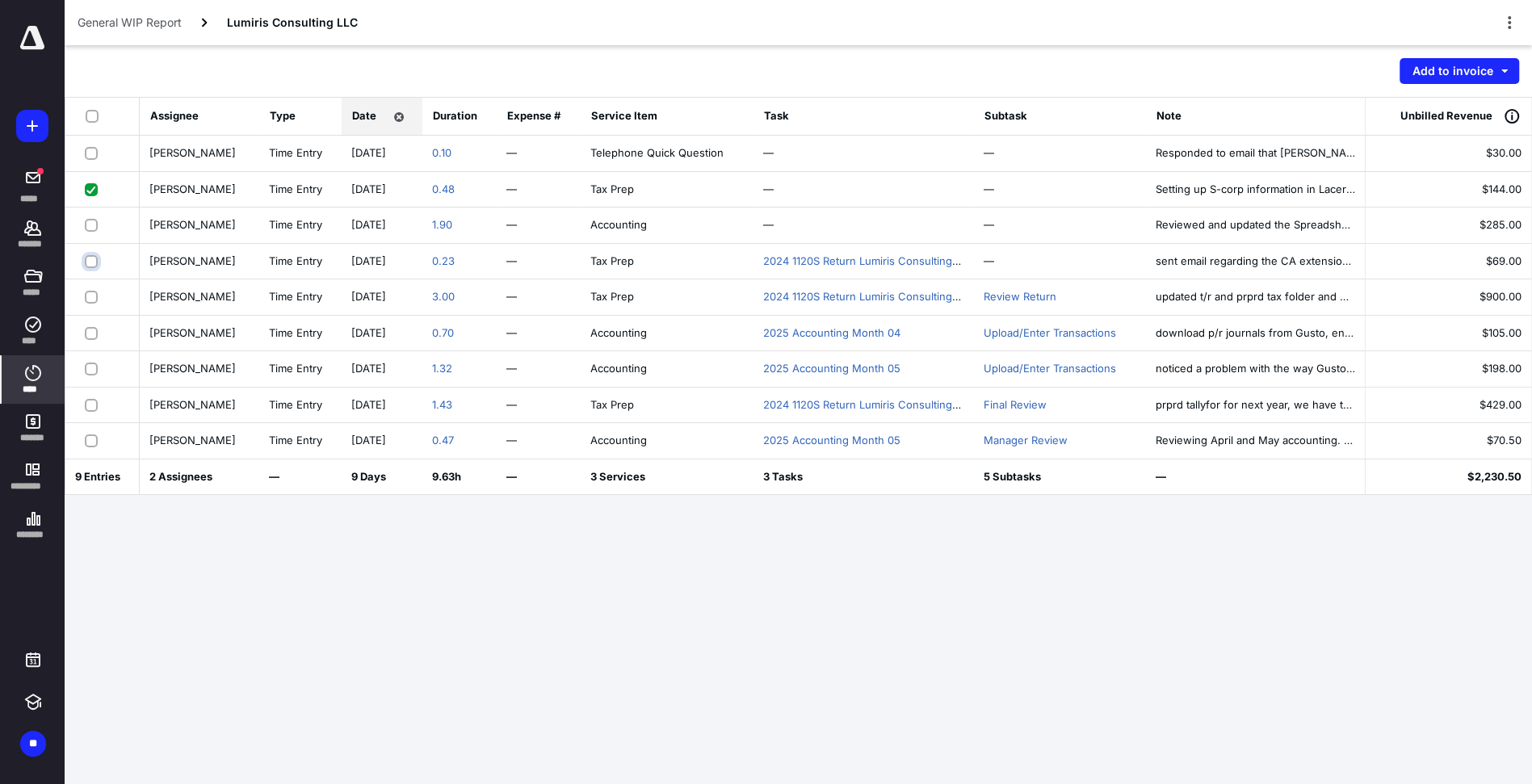 checkbox on "true" 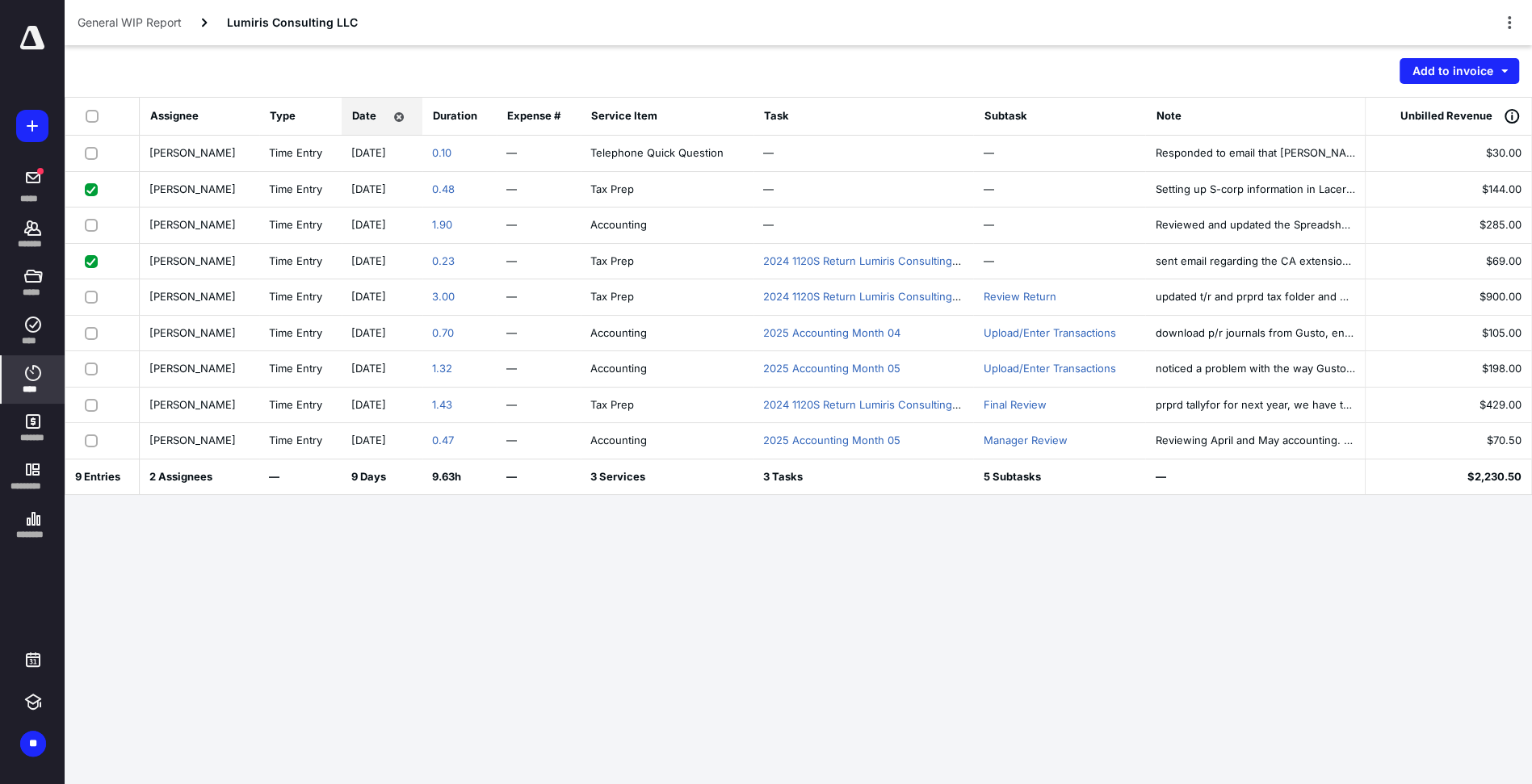 click at bounding box center (94, 296) 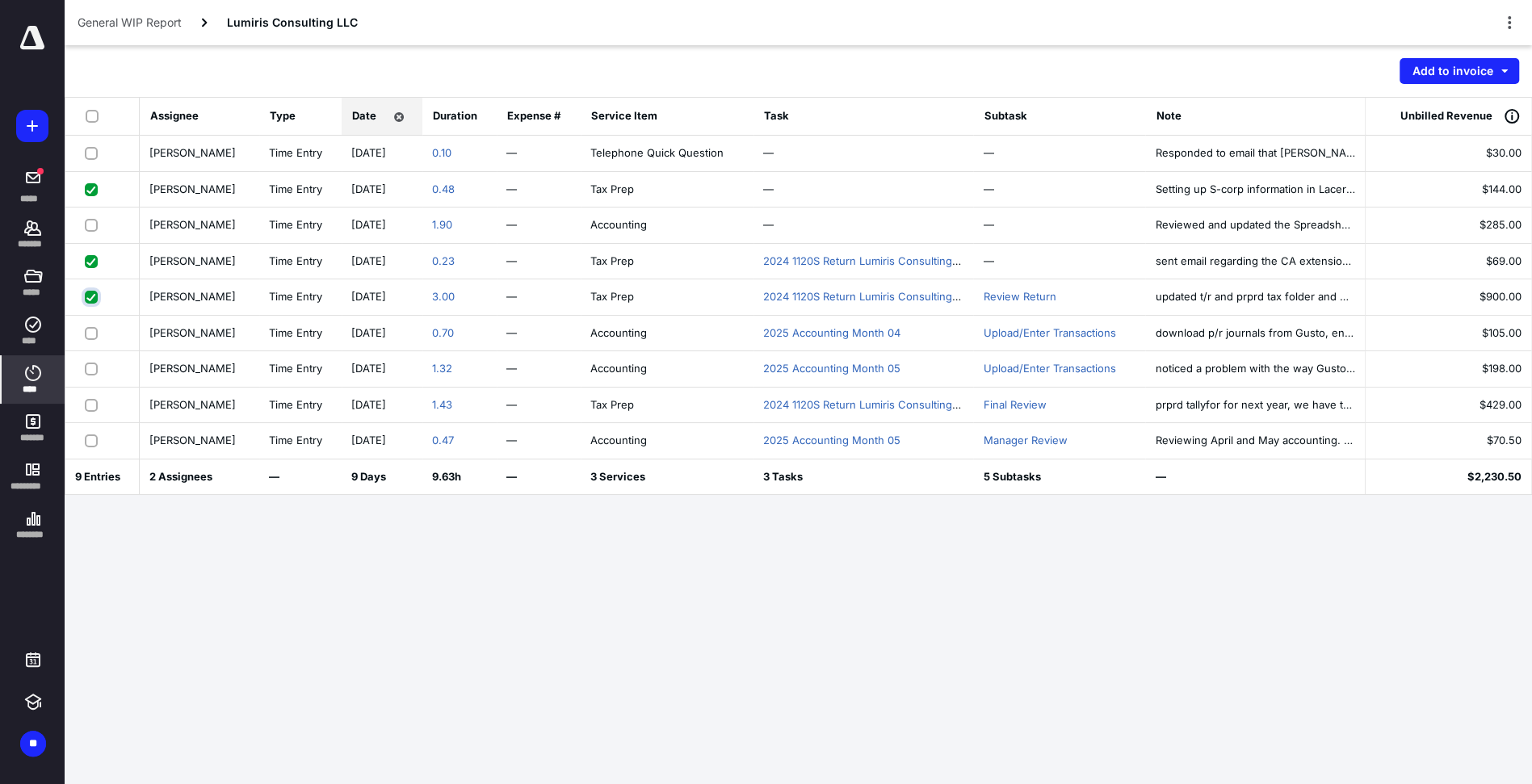 checkbox on "true" 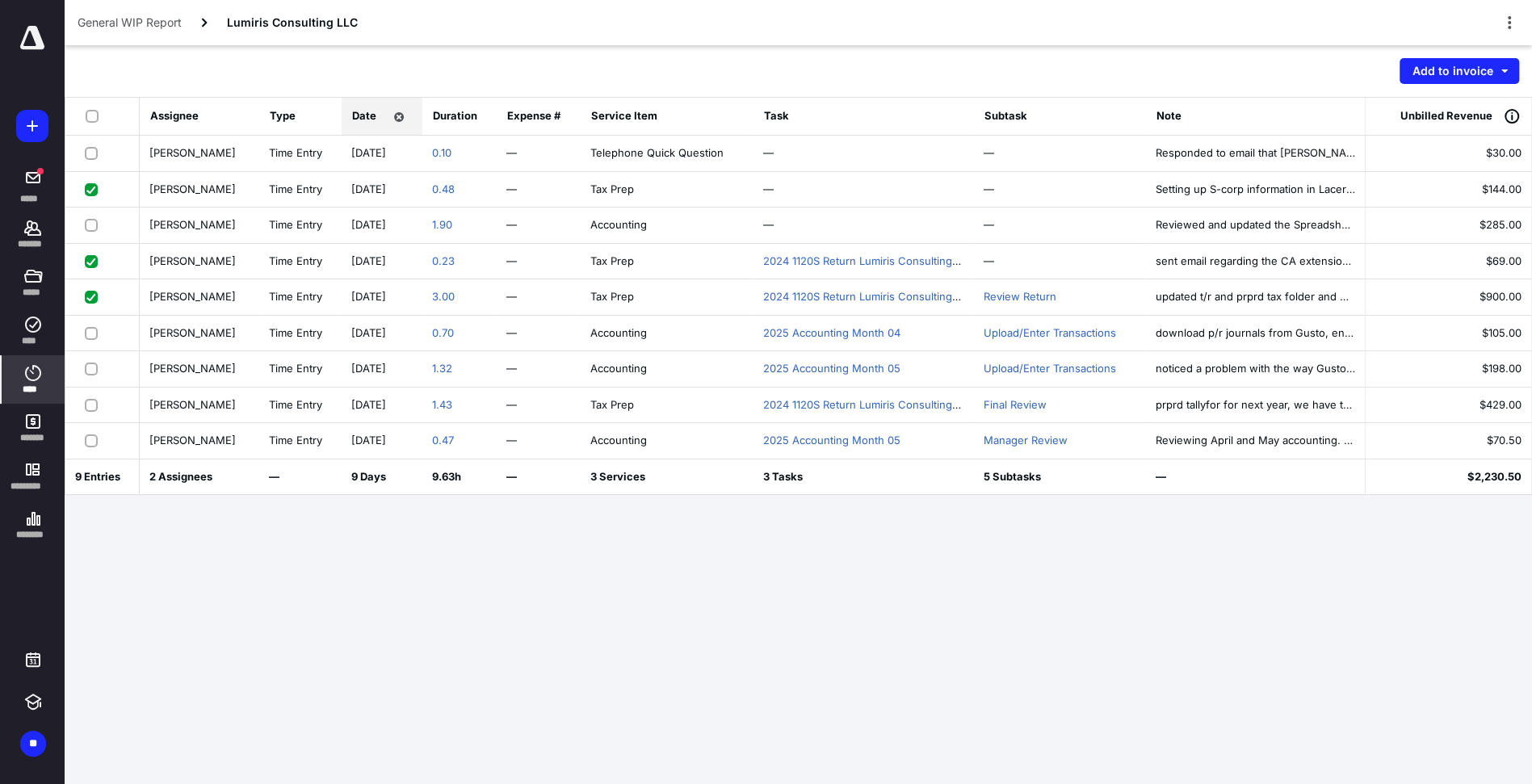 click at bounding box center [94, 405] 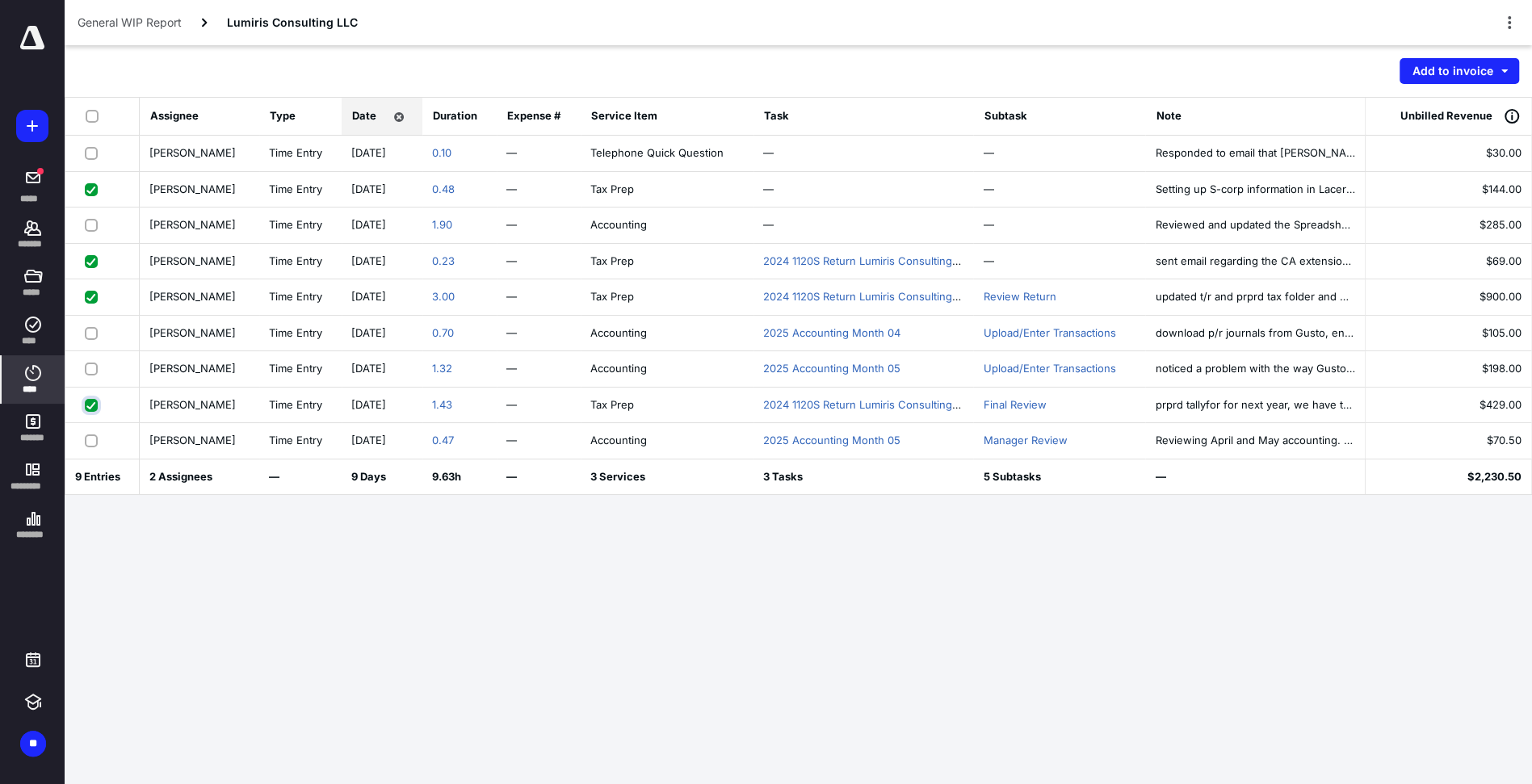 checkbox on "true" 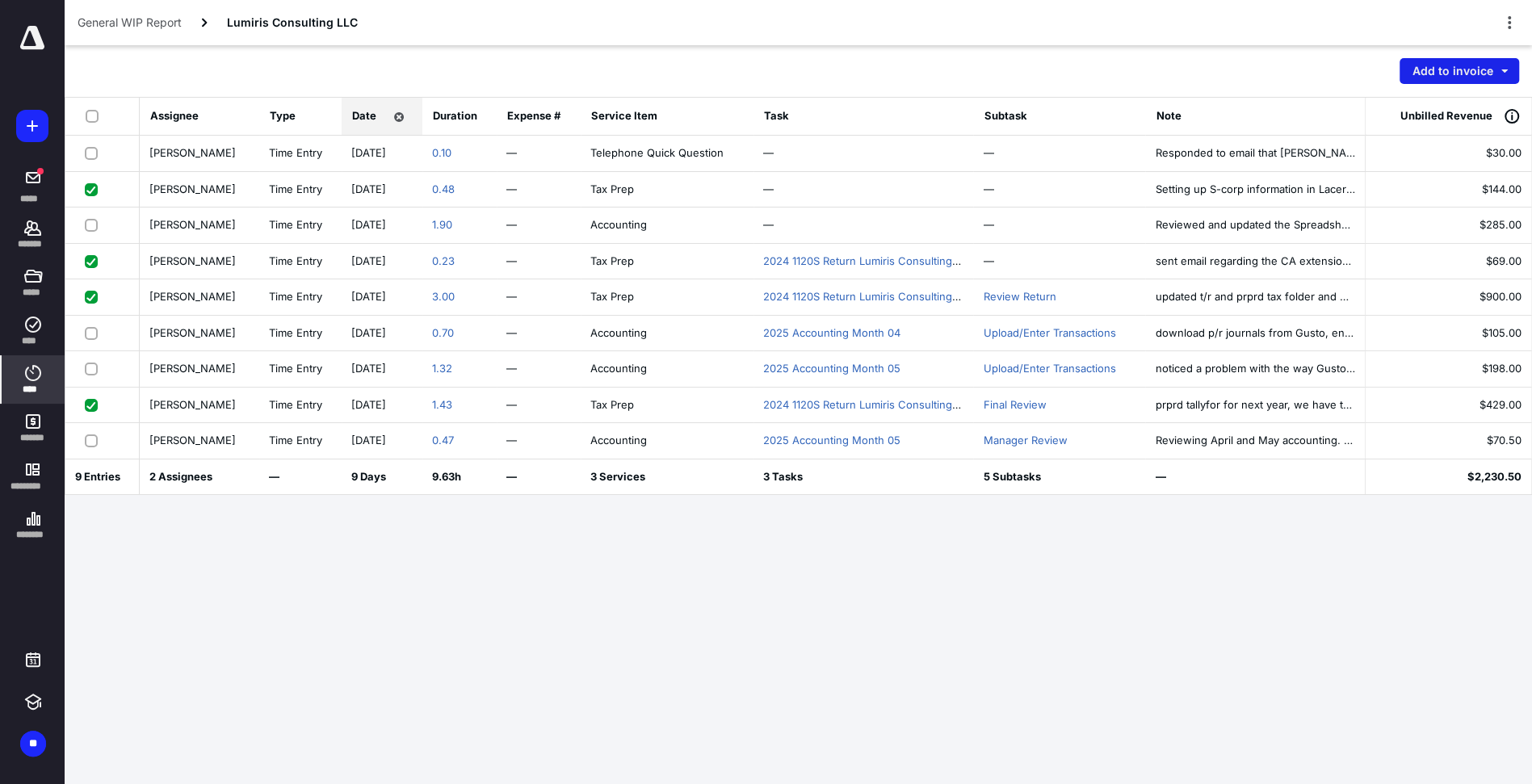 click on "Add to invoice" at bounding box center [1459, 71] 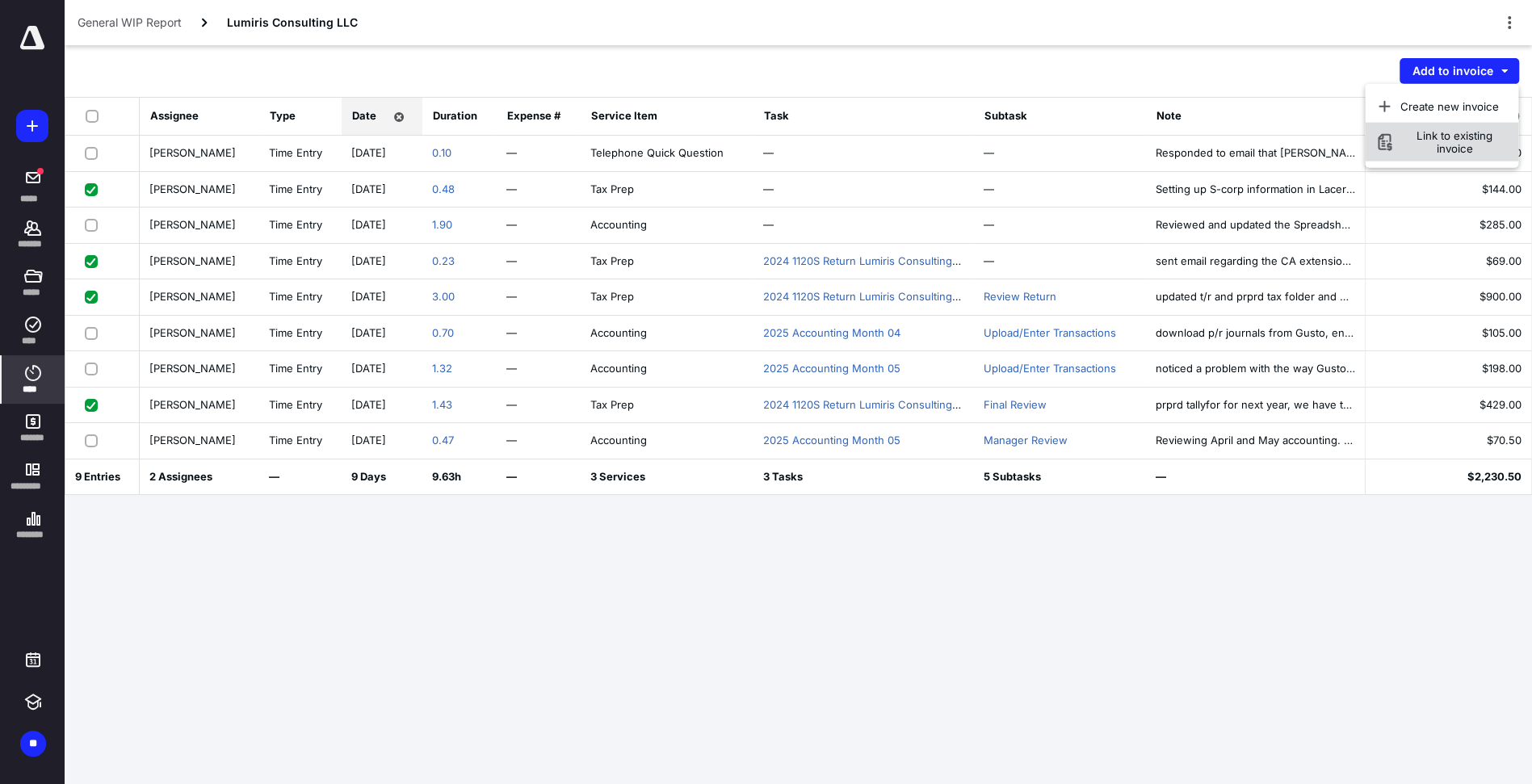 click on "Link to existing invoice" at bounding box center (1454, 142) 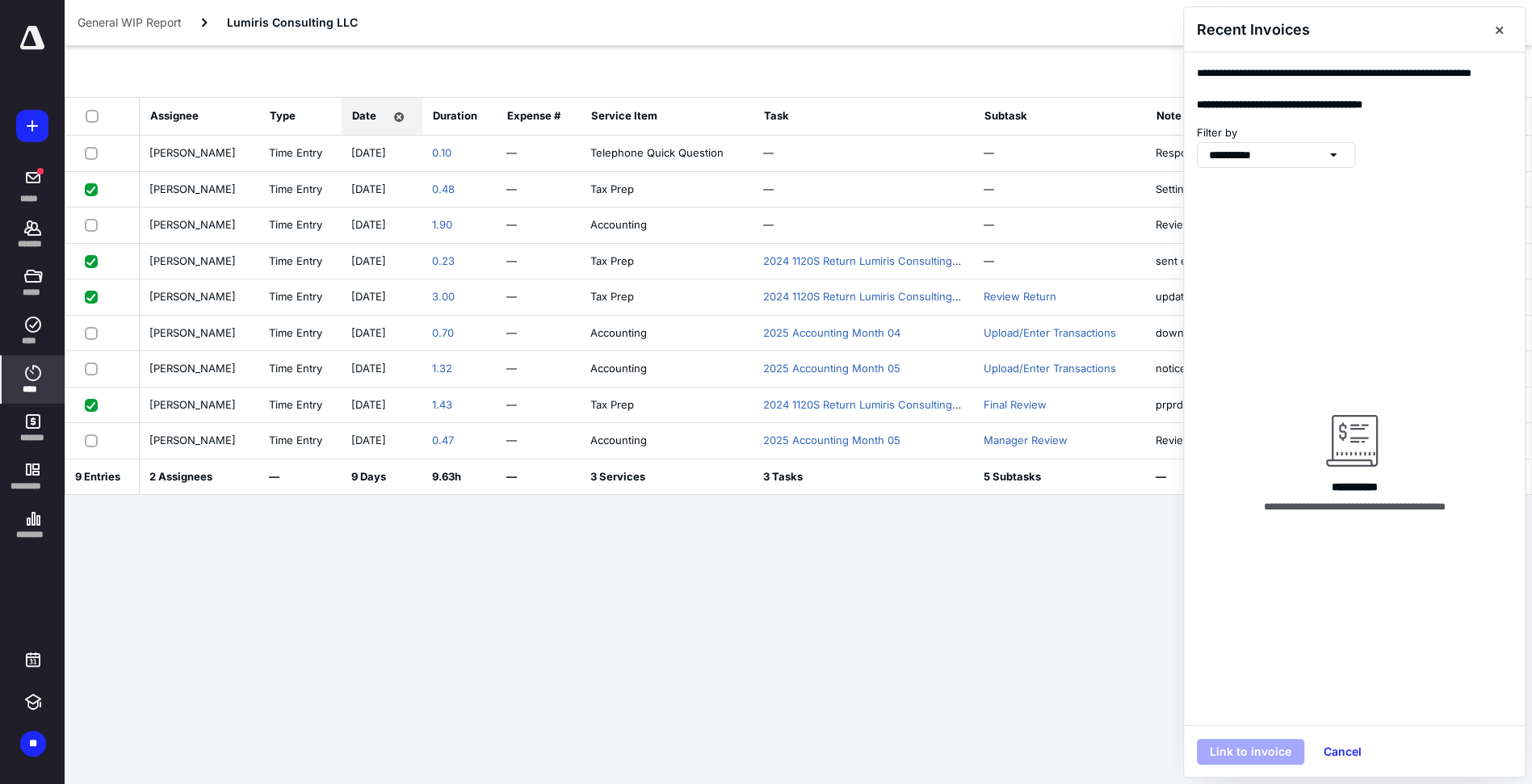 click 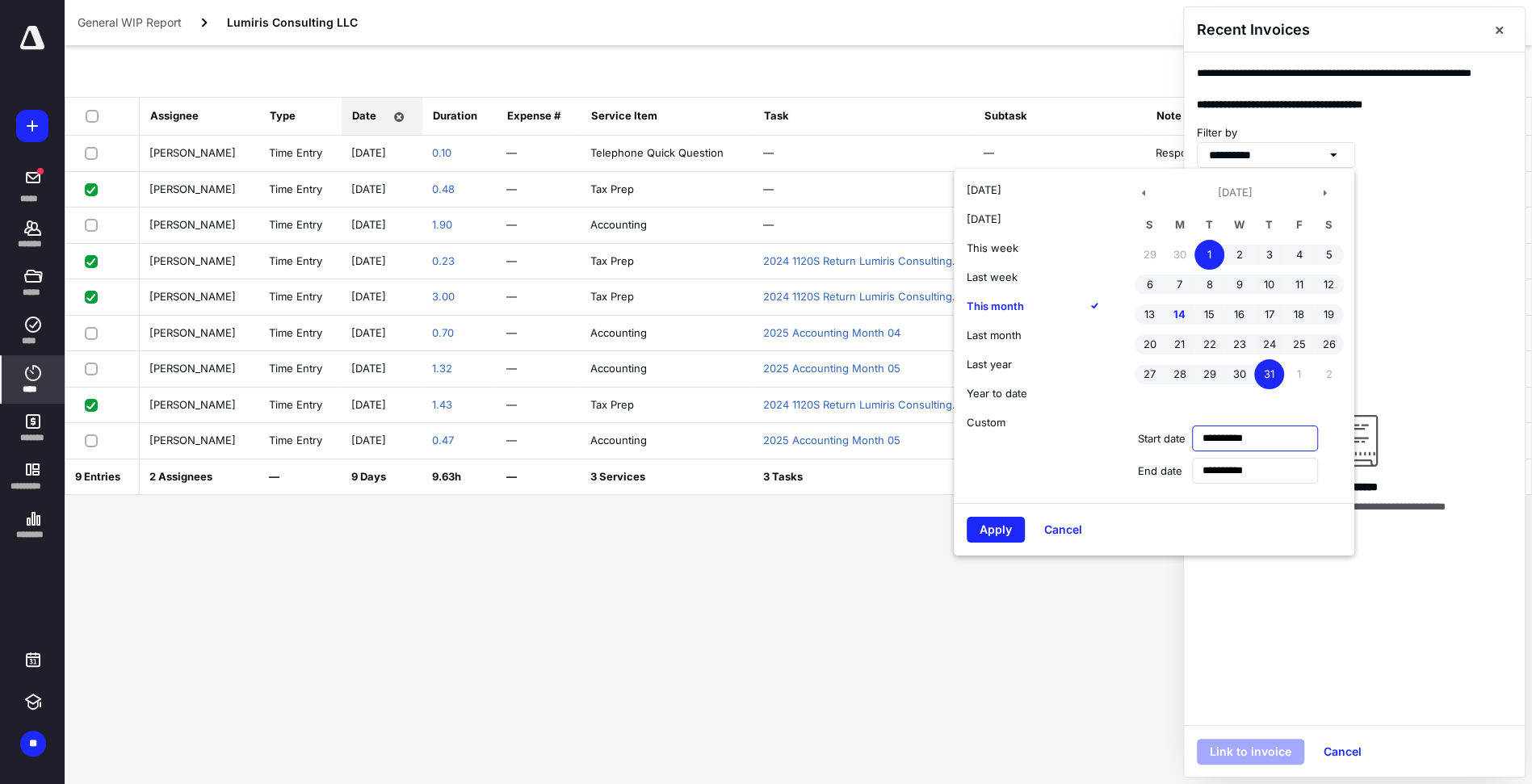 drag, startPoint x: 1286, startPoint y: 442, endPoint x: 1175, endPoint y: 439, distance: 111.04053 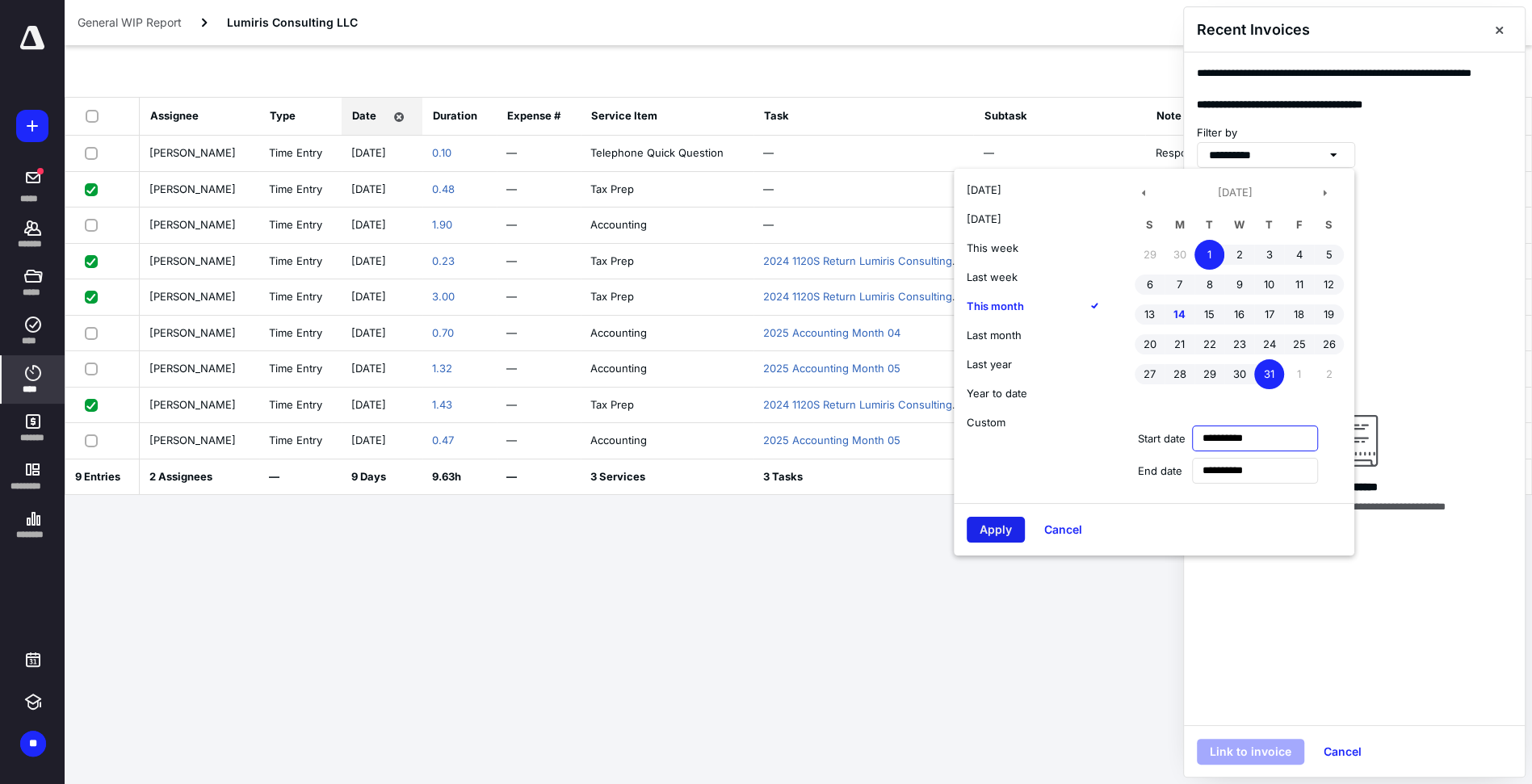 type on "**********" 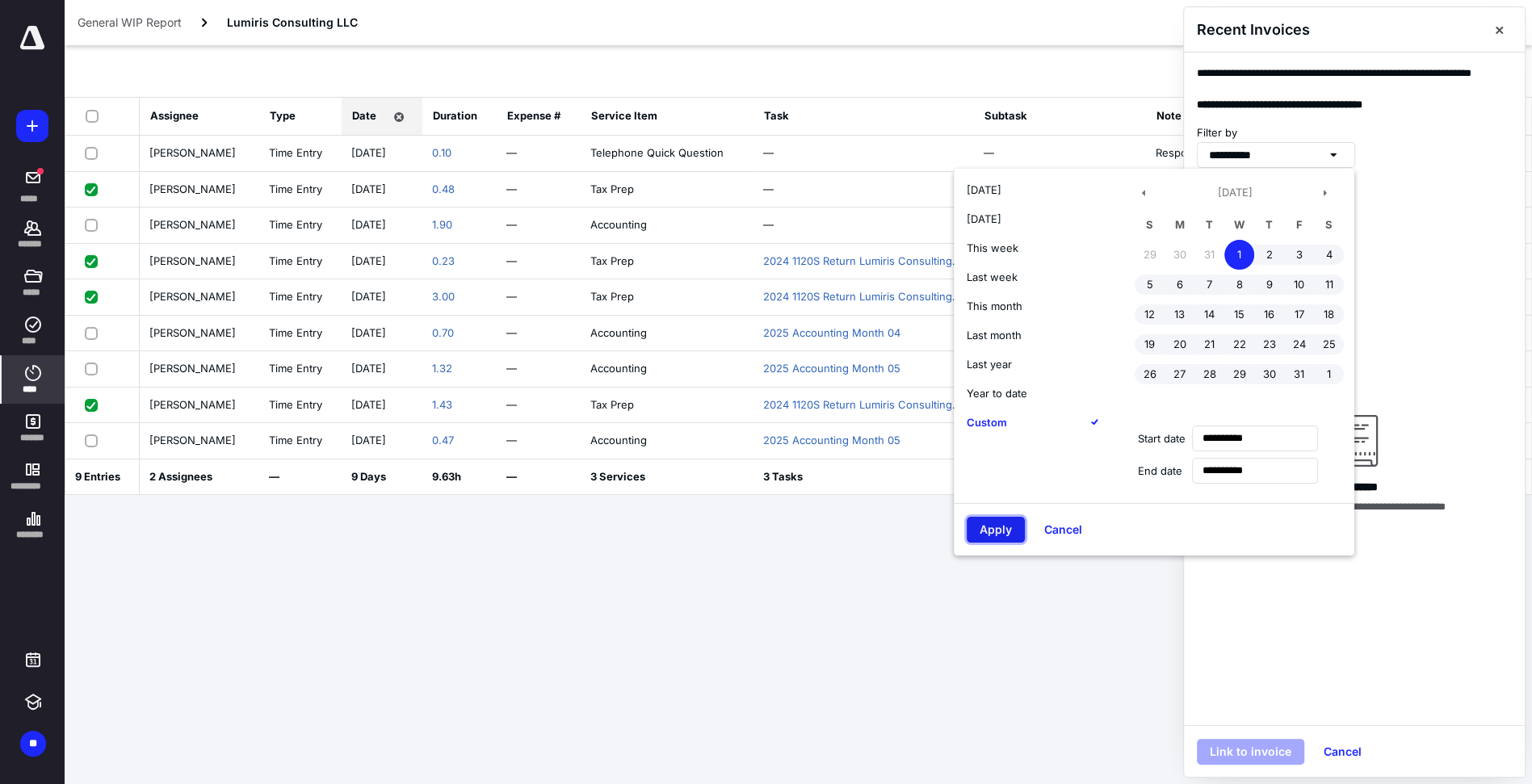 click on "Apply" at bounding box center [996, 530] 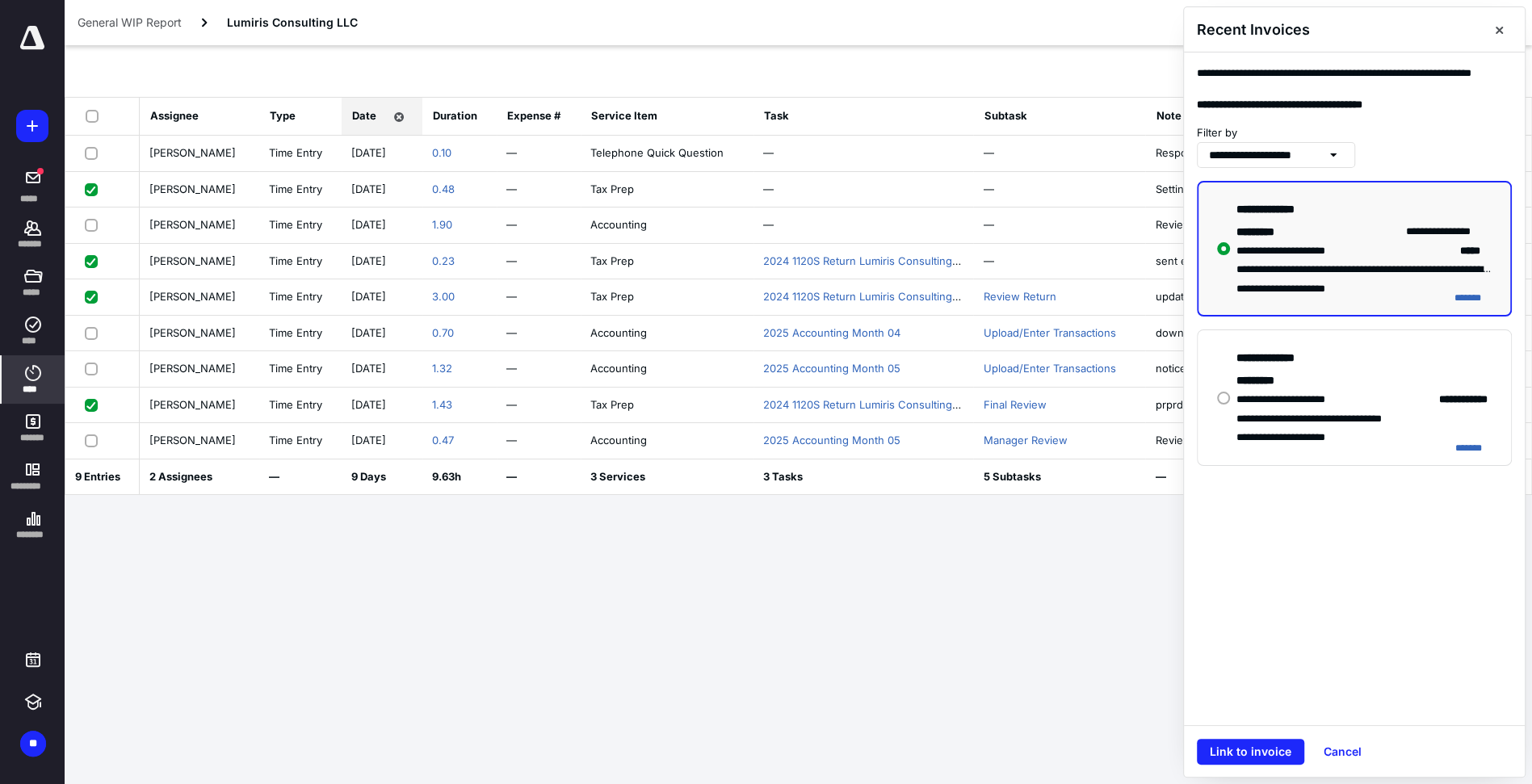 click at bounding box center (1224, 398) 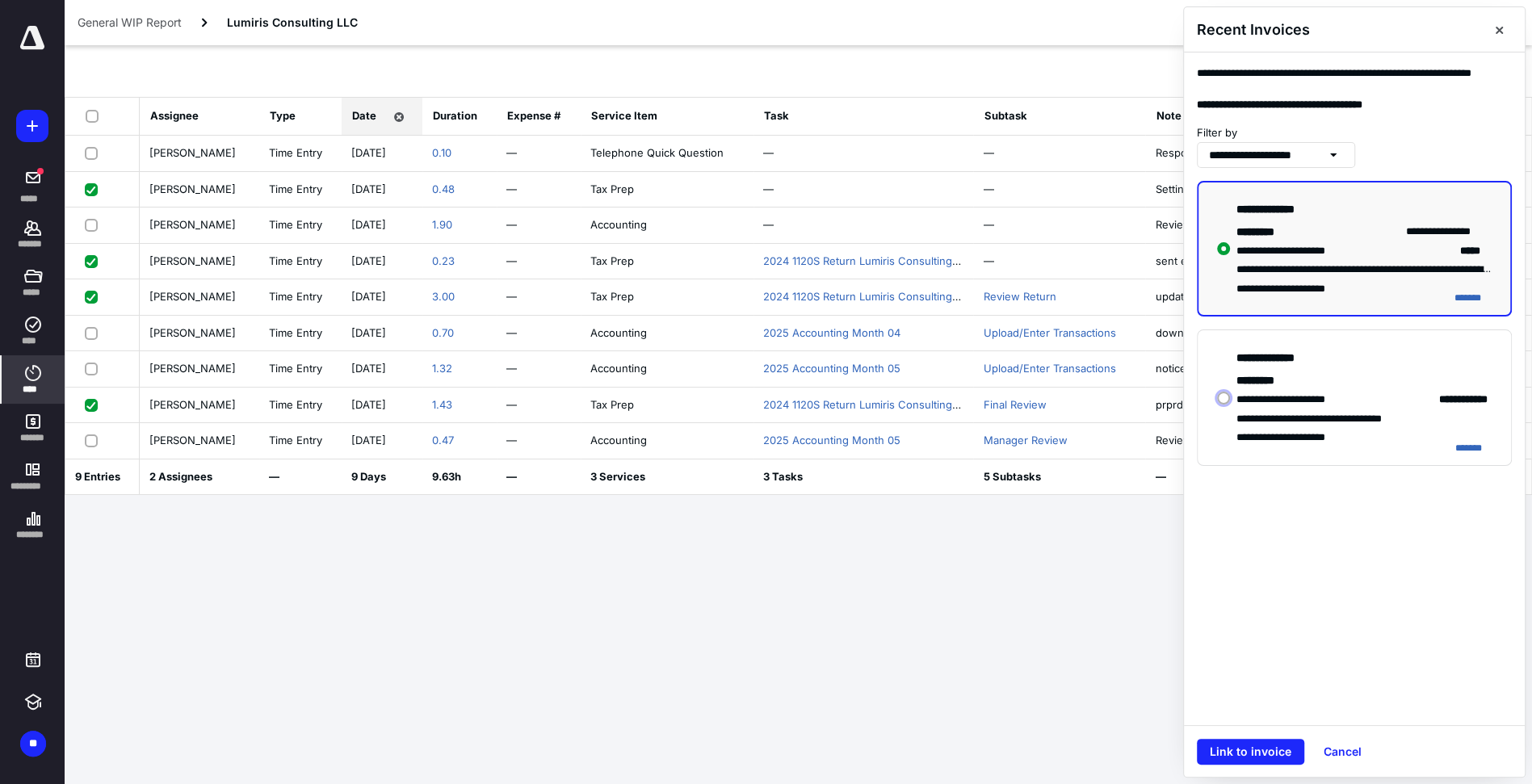 click at bounding box center [1226, -807407] 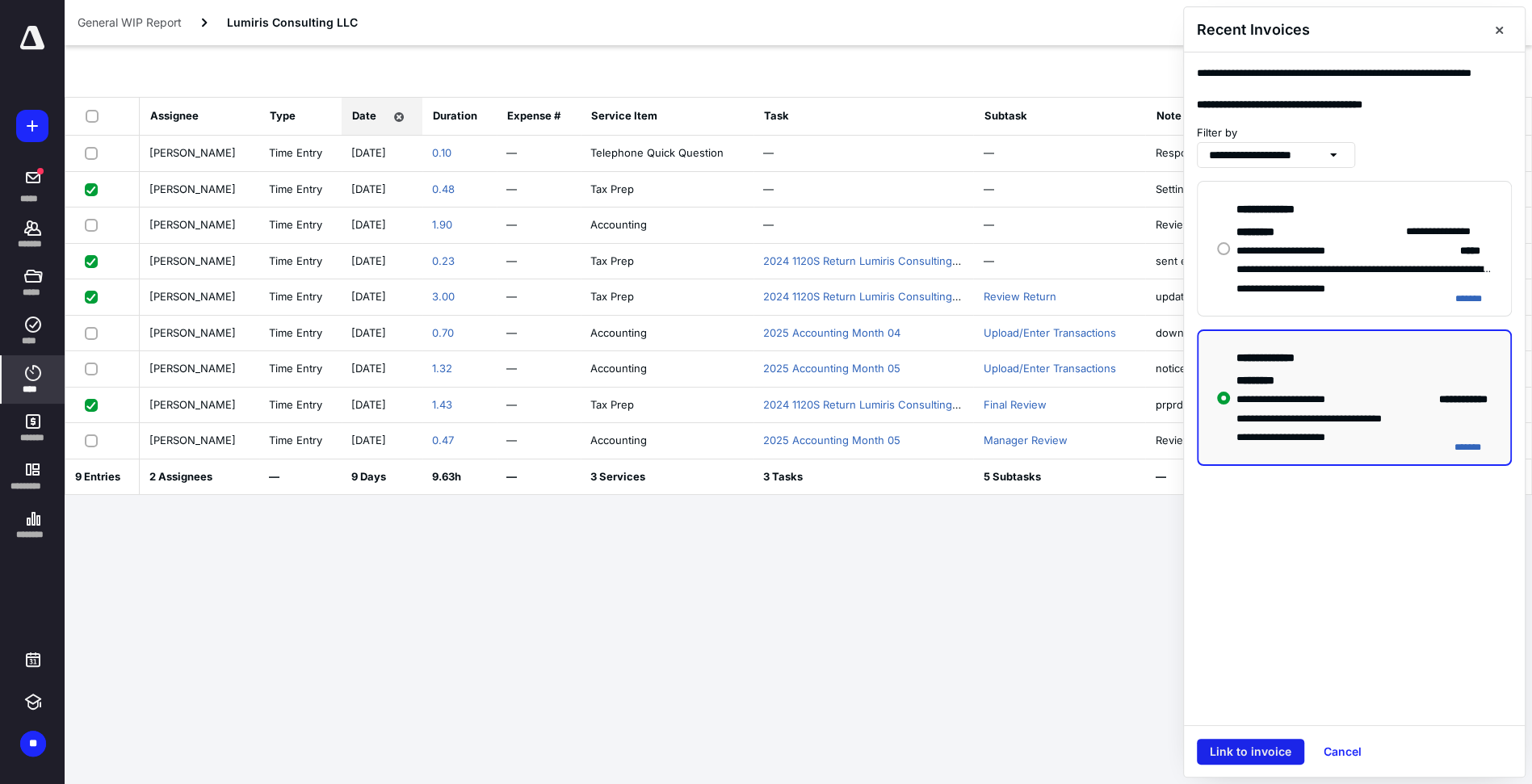 click on "Link to invoice" at bounding box center (1250, 752) 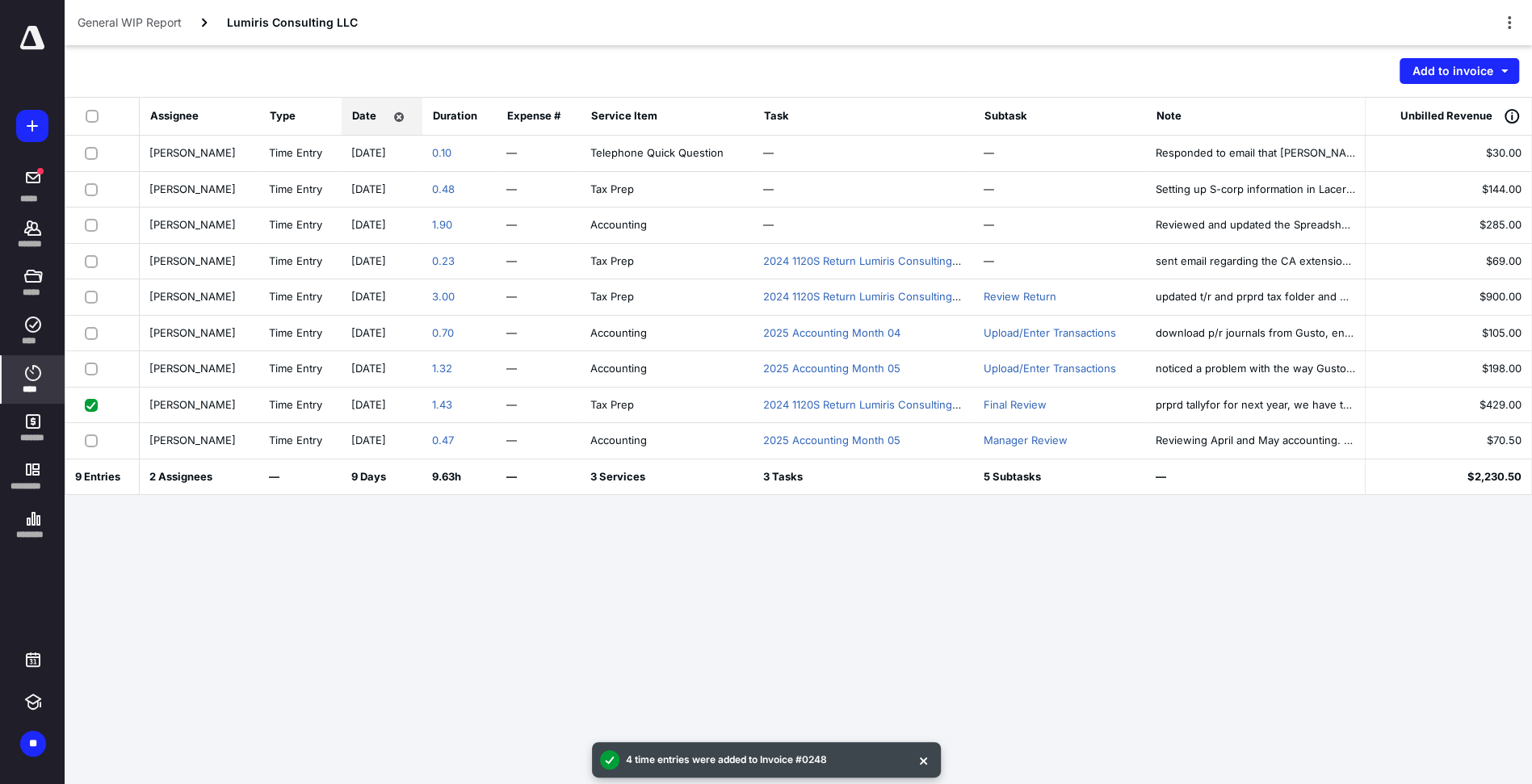 checkbox on "false" 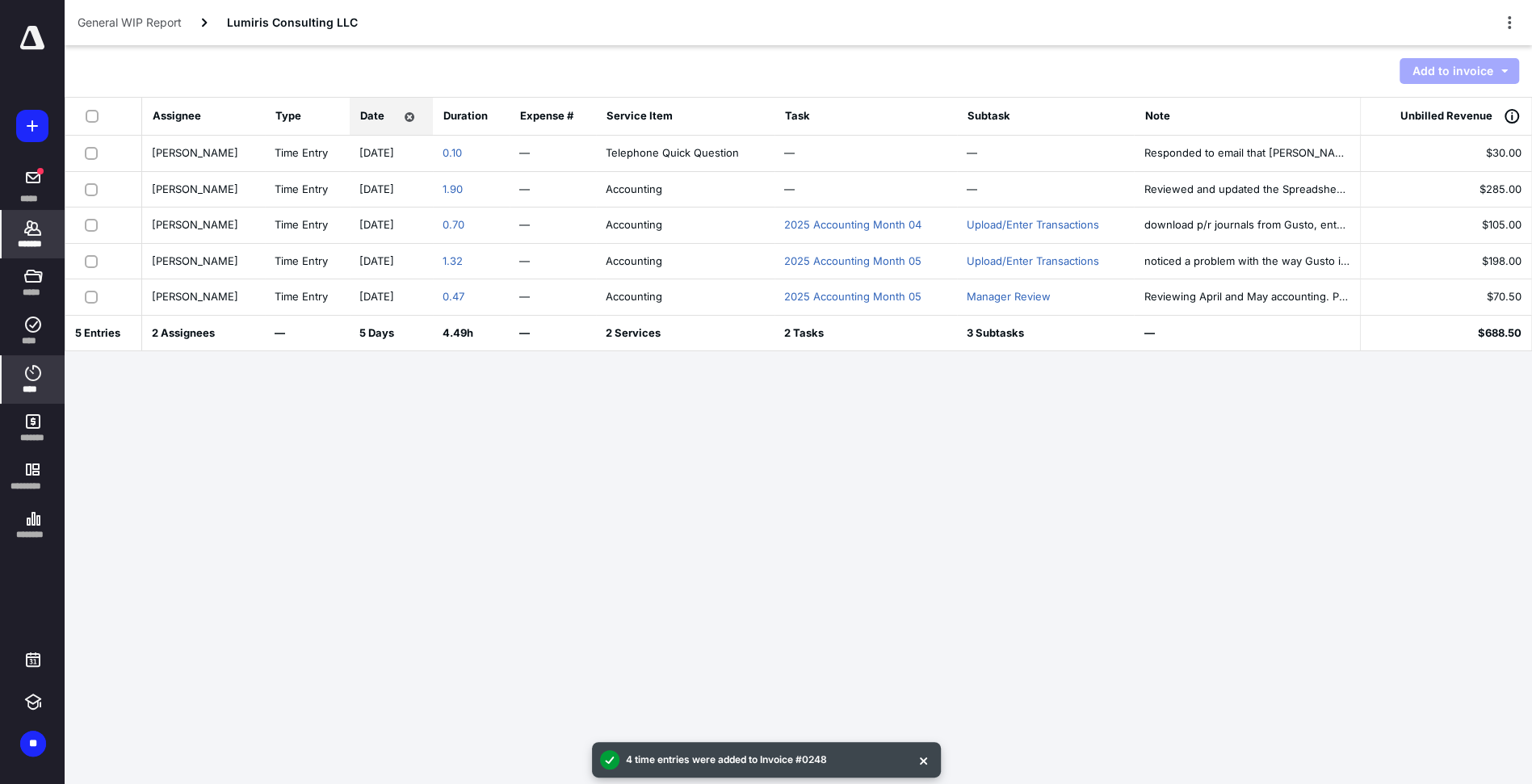 click 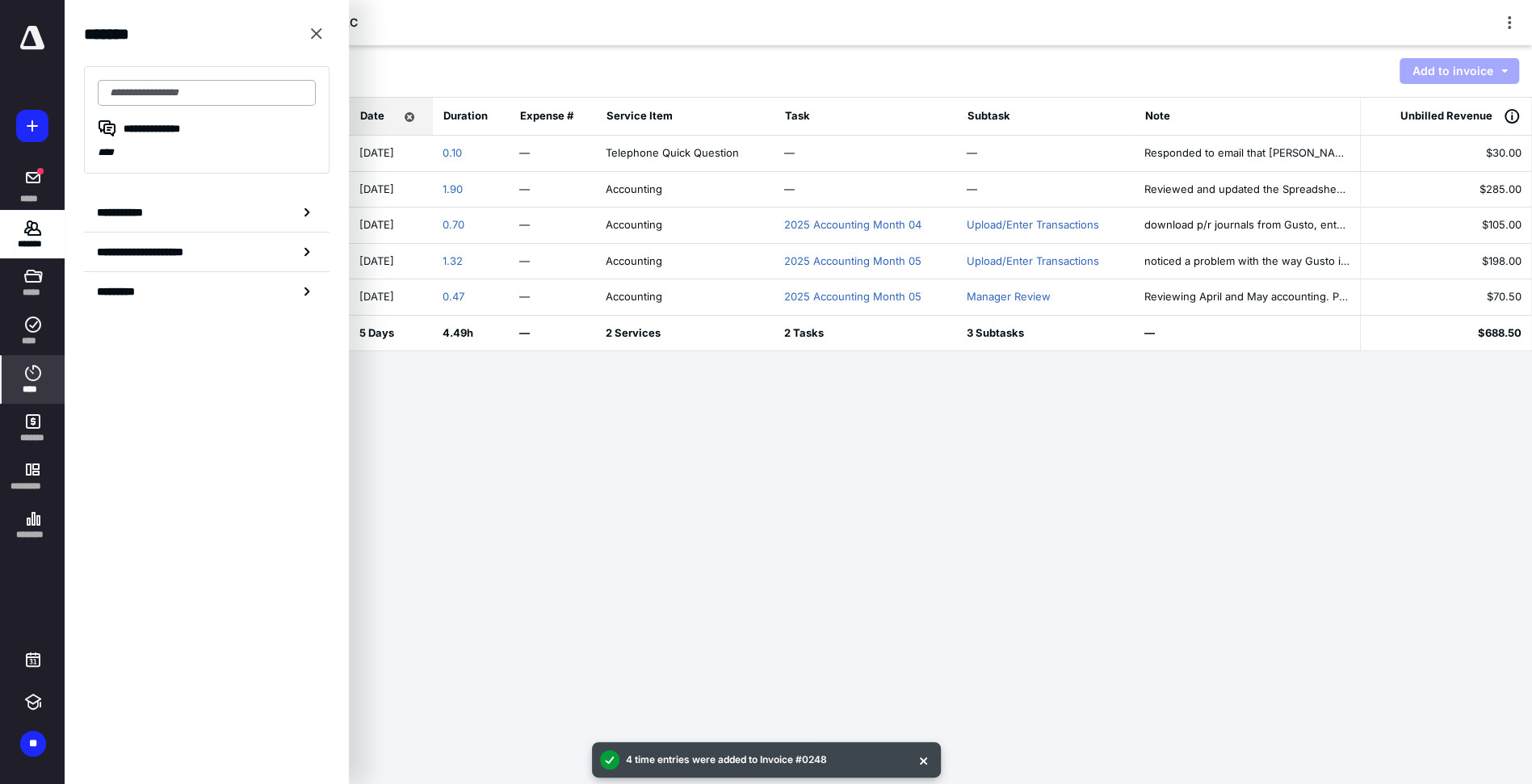 click at bounding box center (207, 93) 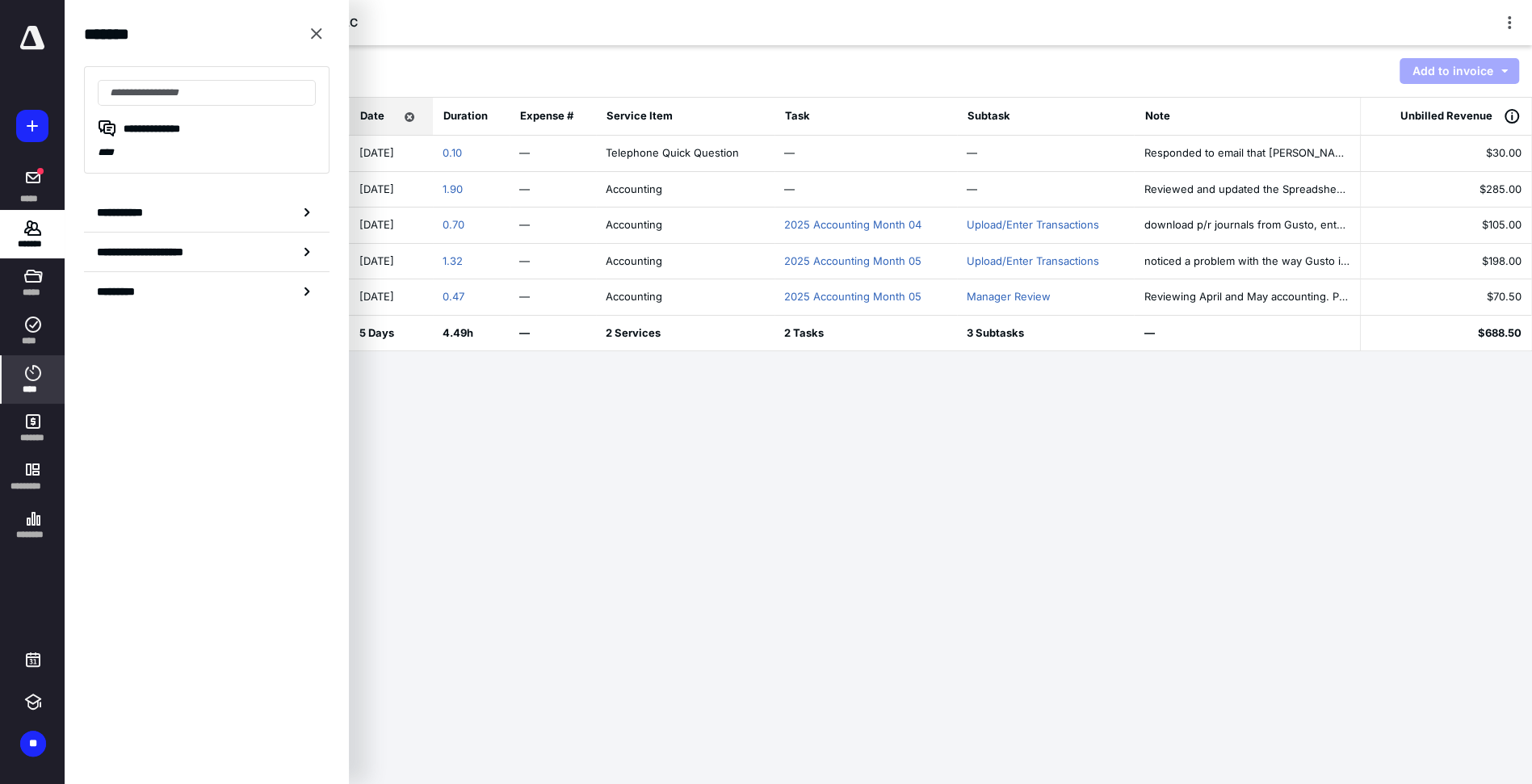 click 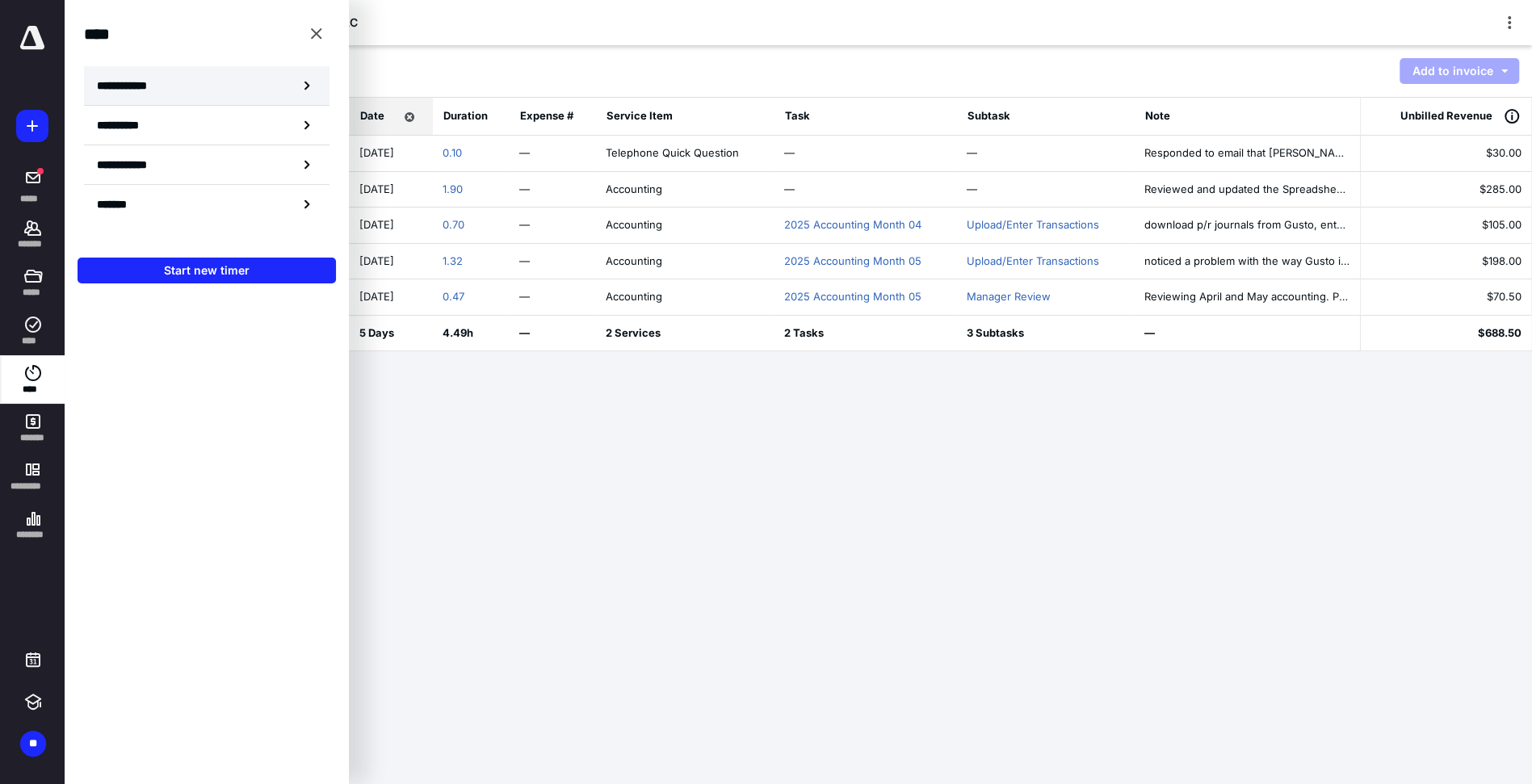 click on "**********" at bounding box center [207, 86] 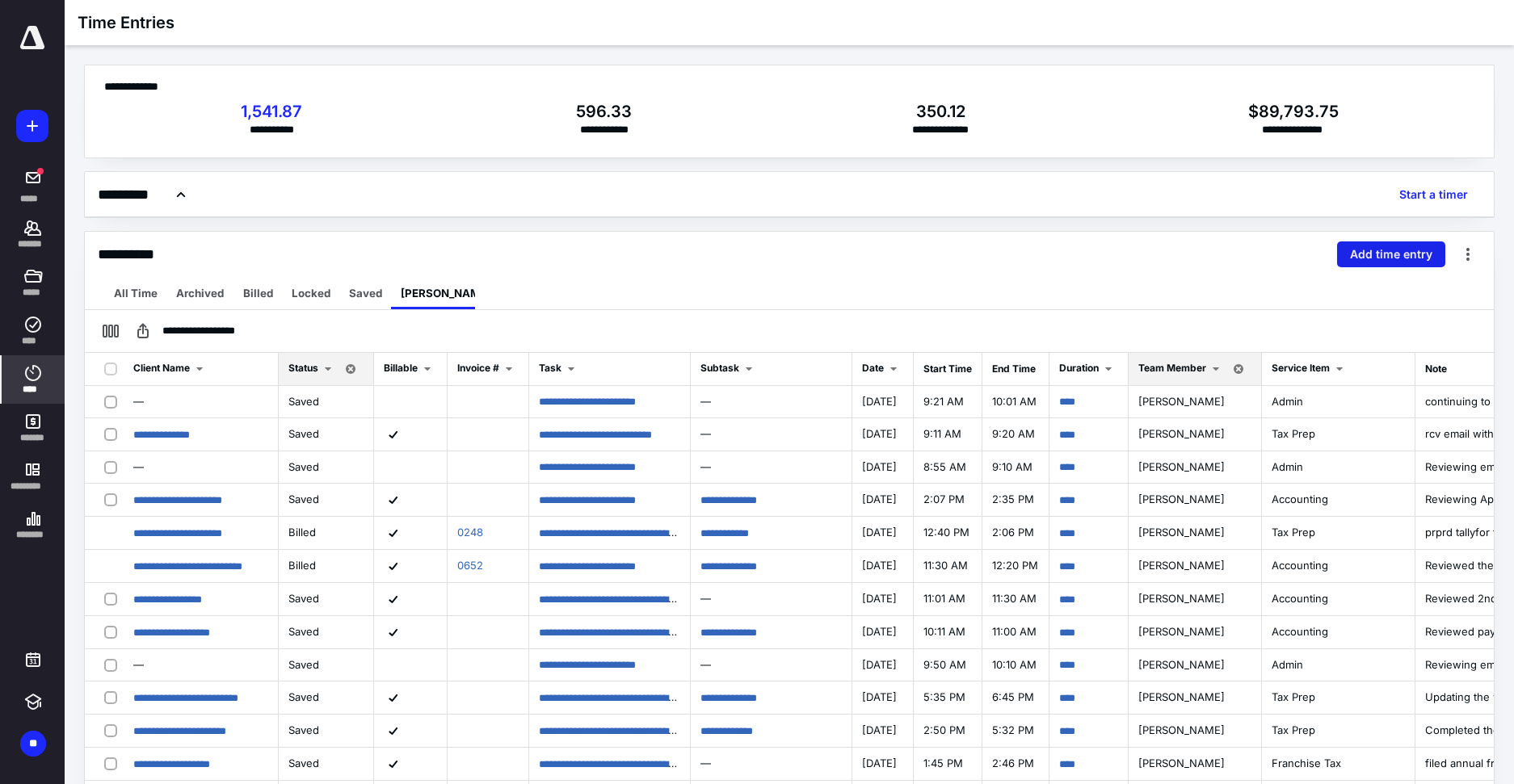 click on "Add time entry" at bounding box center [1391, 254] 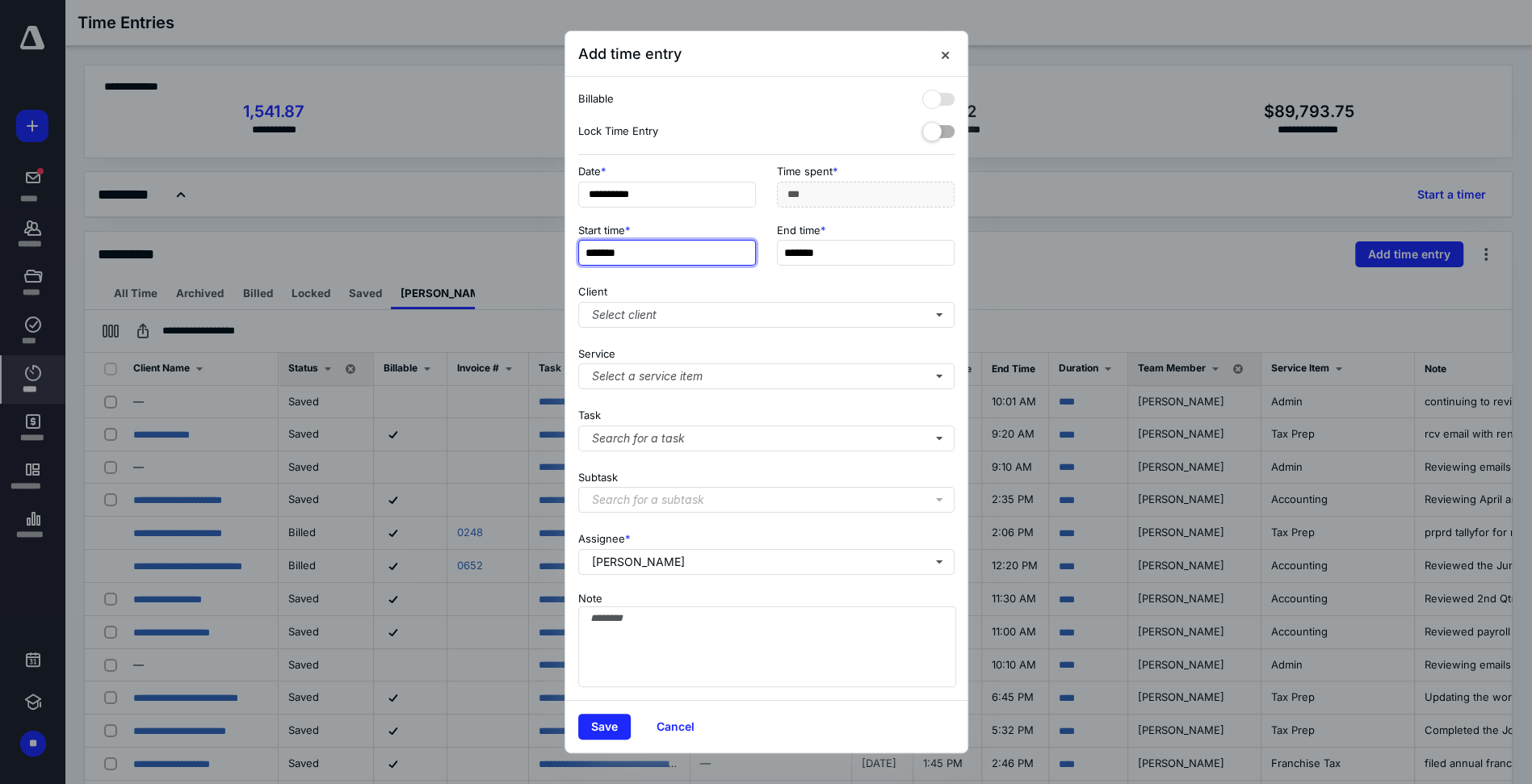 click on "*******" at bounding box center [667, 253] 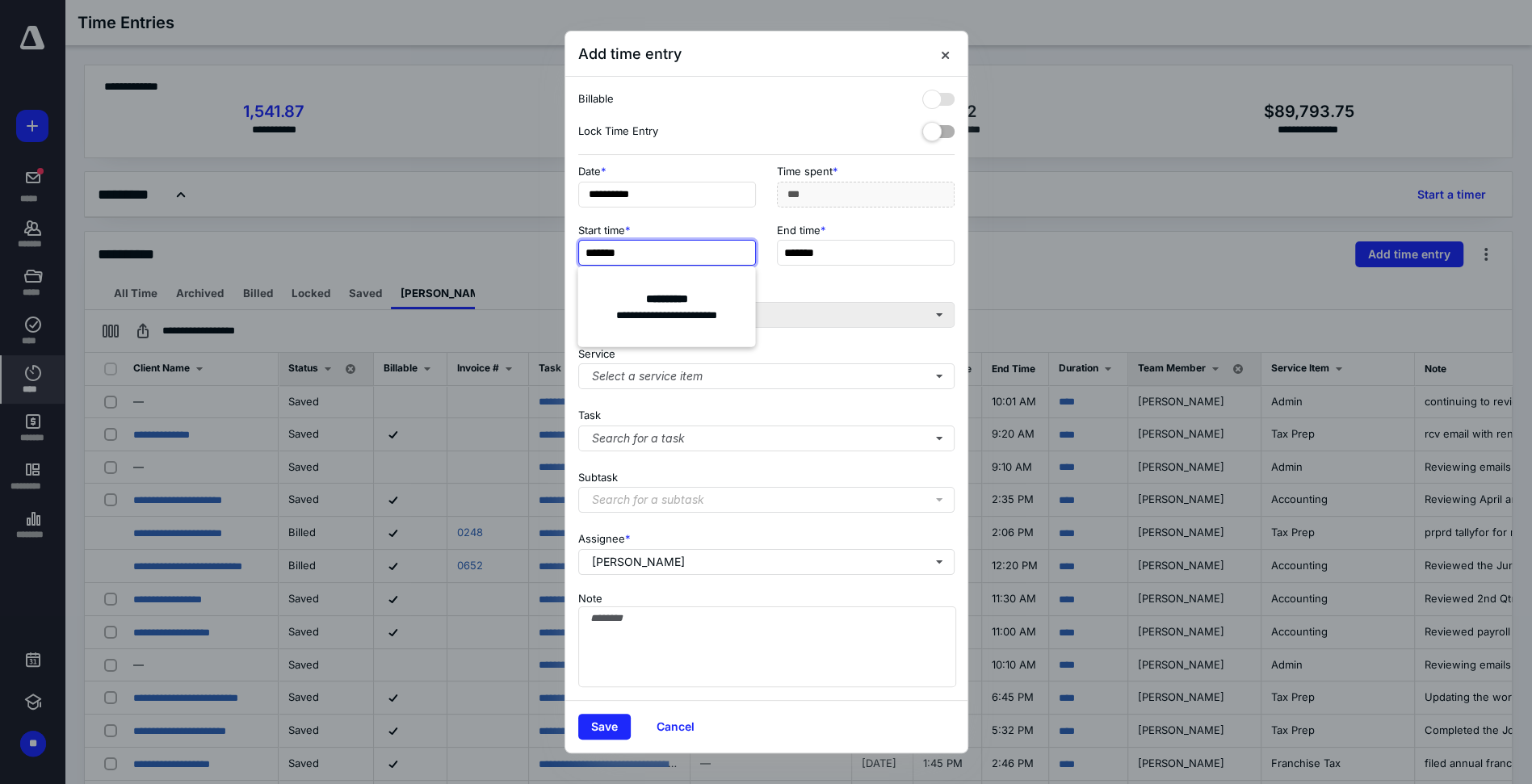 type on "*******" 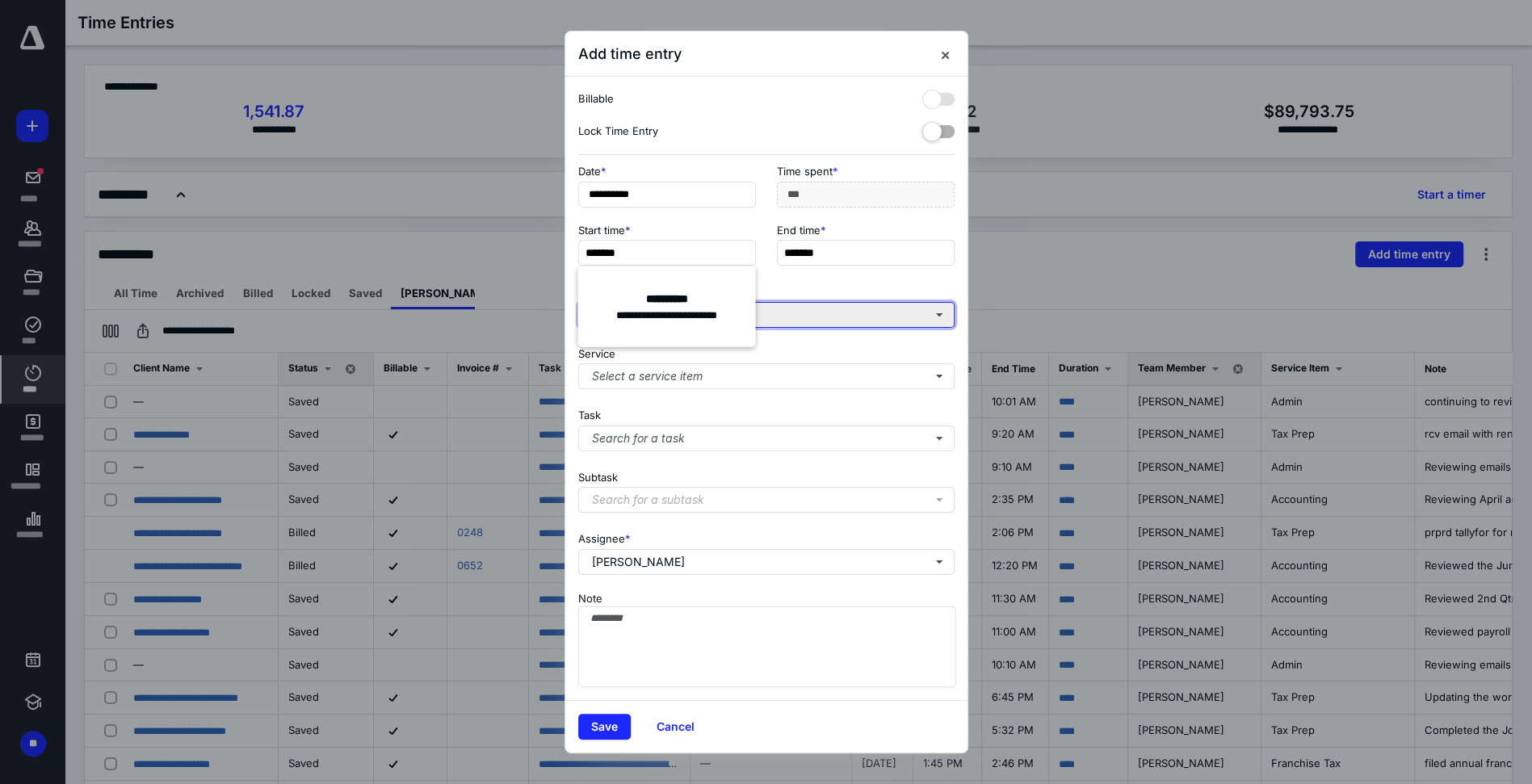 type on "***" 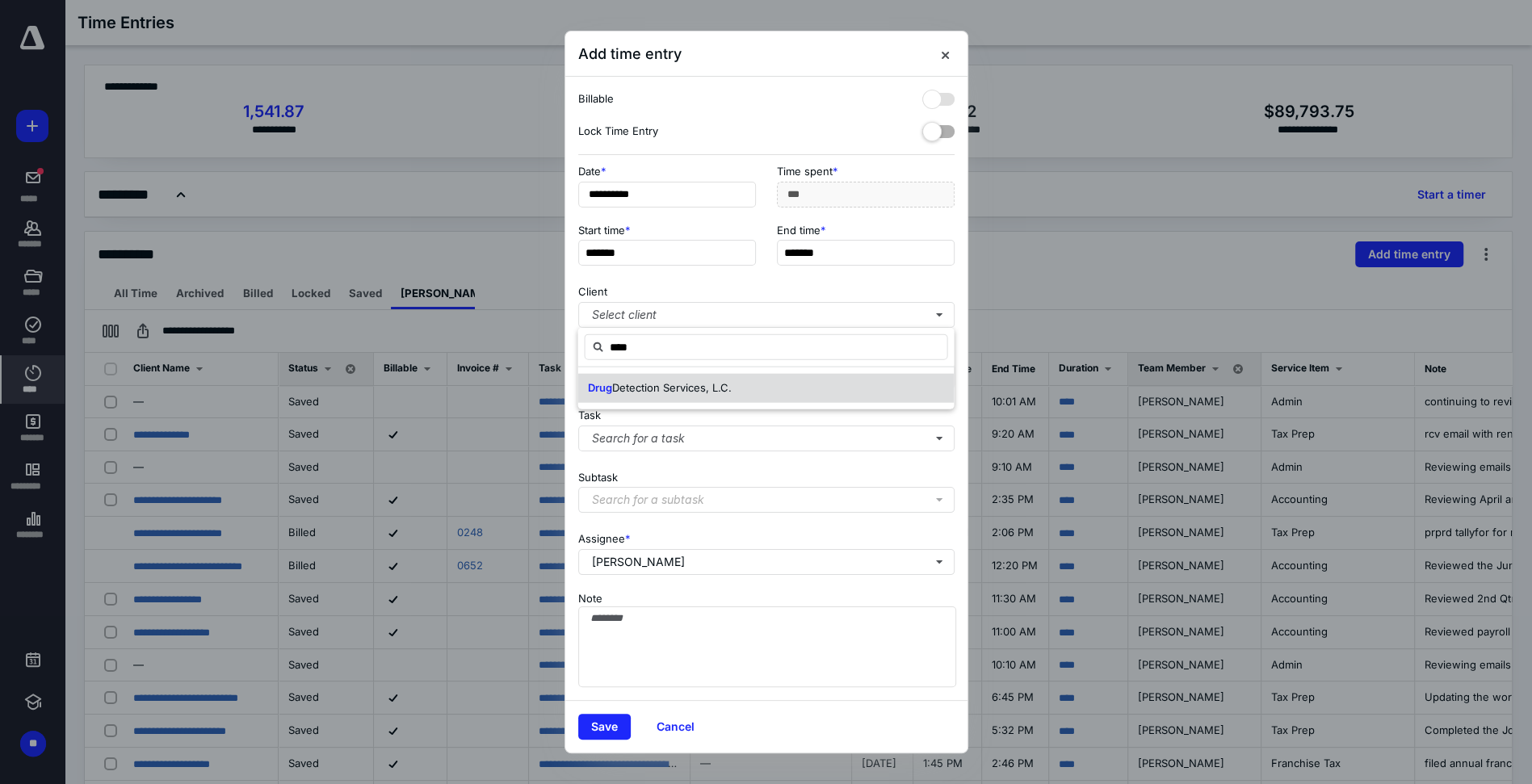 click on "Drug" at bounding box center (599, 388) 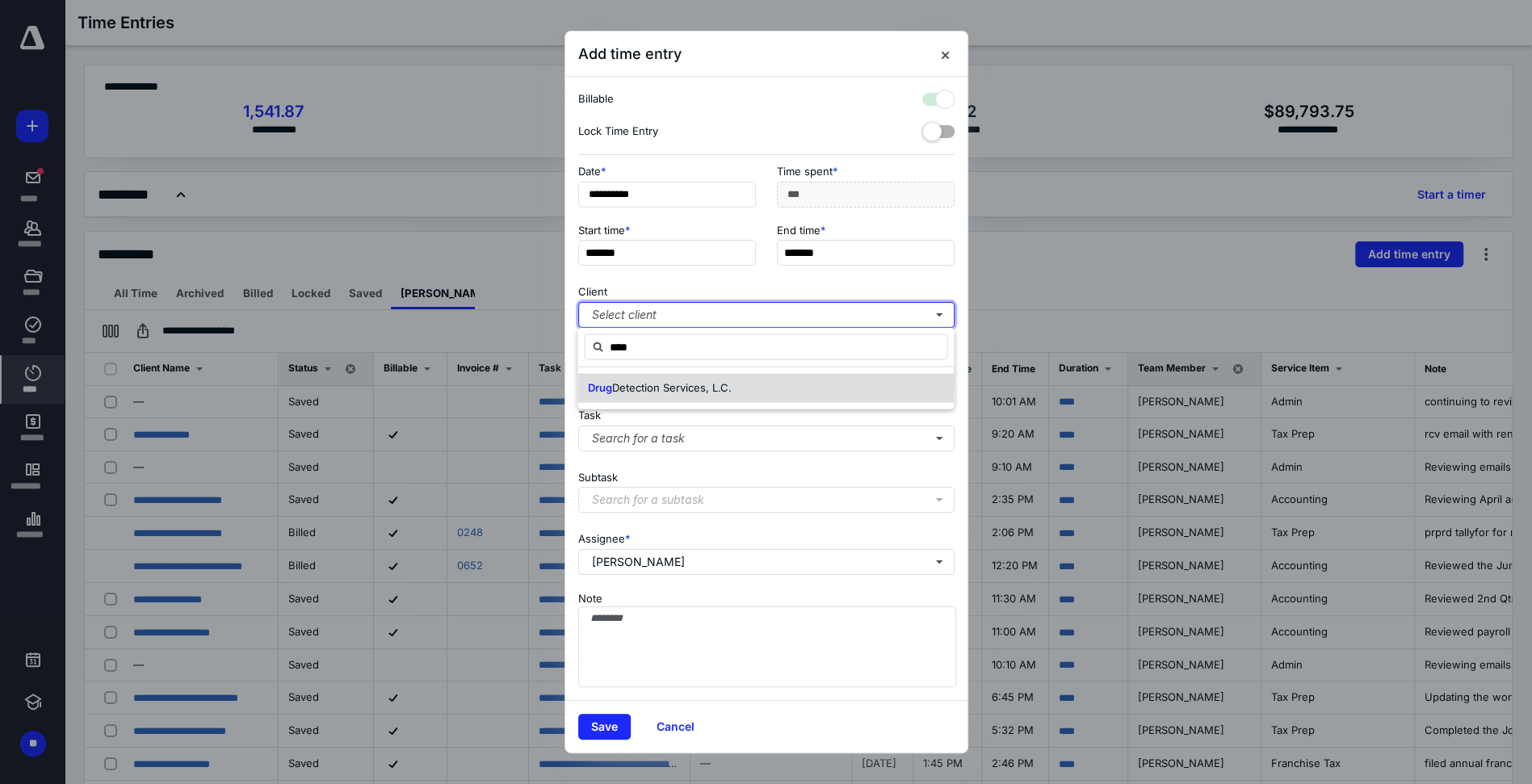 checkbox on "true" 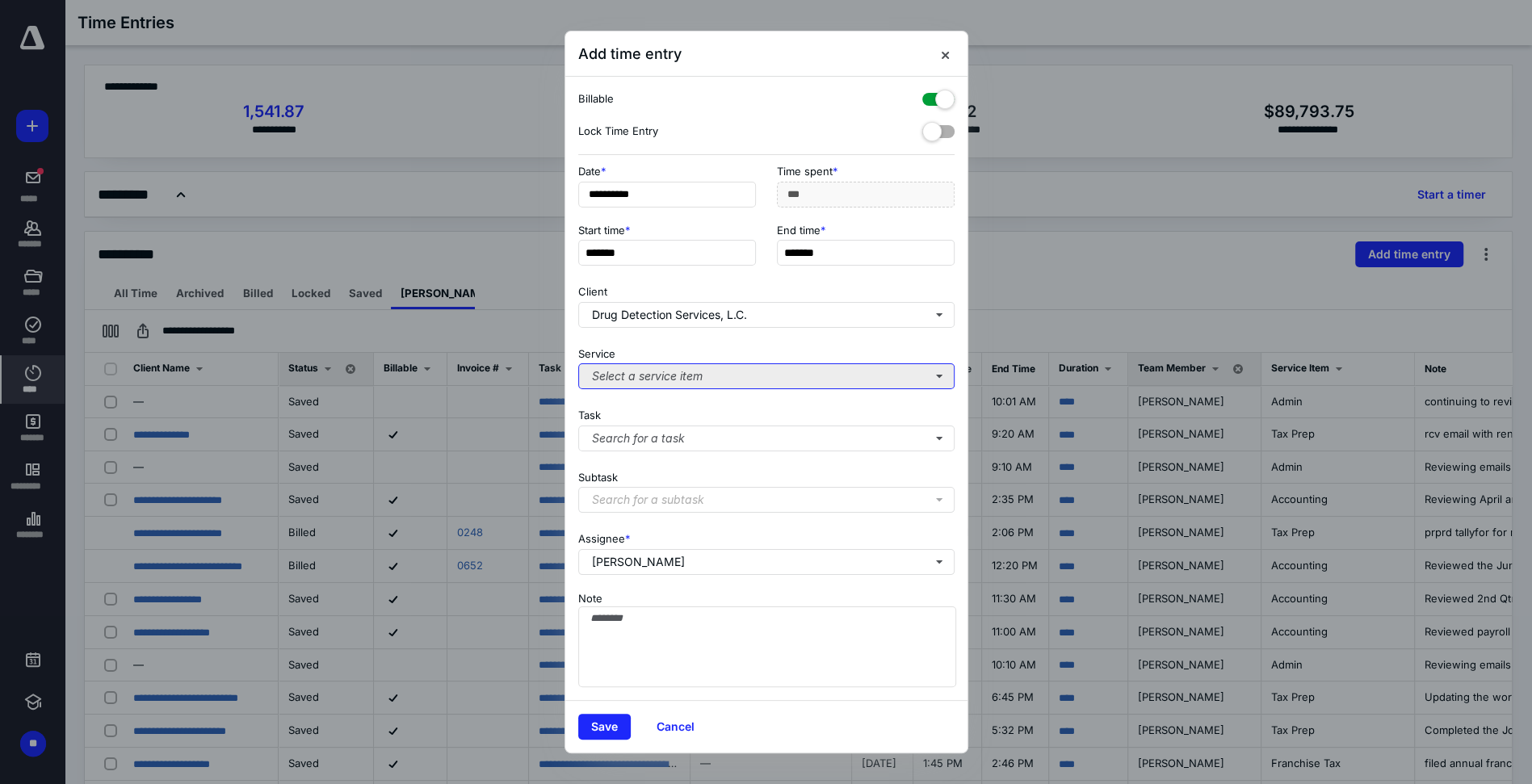click on "Select a service item" at bounding box center [766, 376] 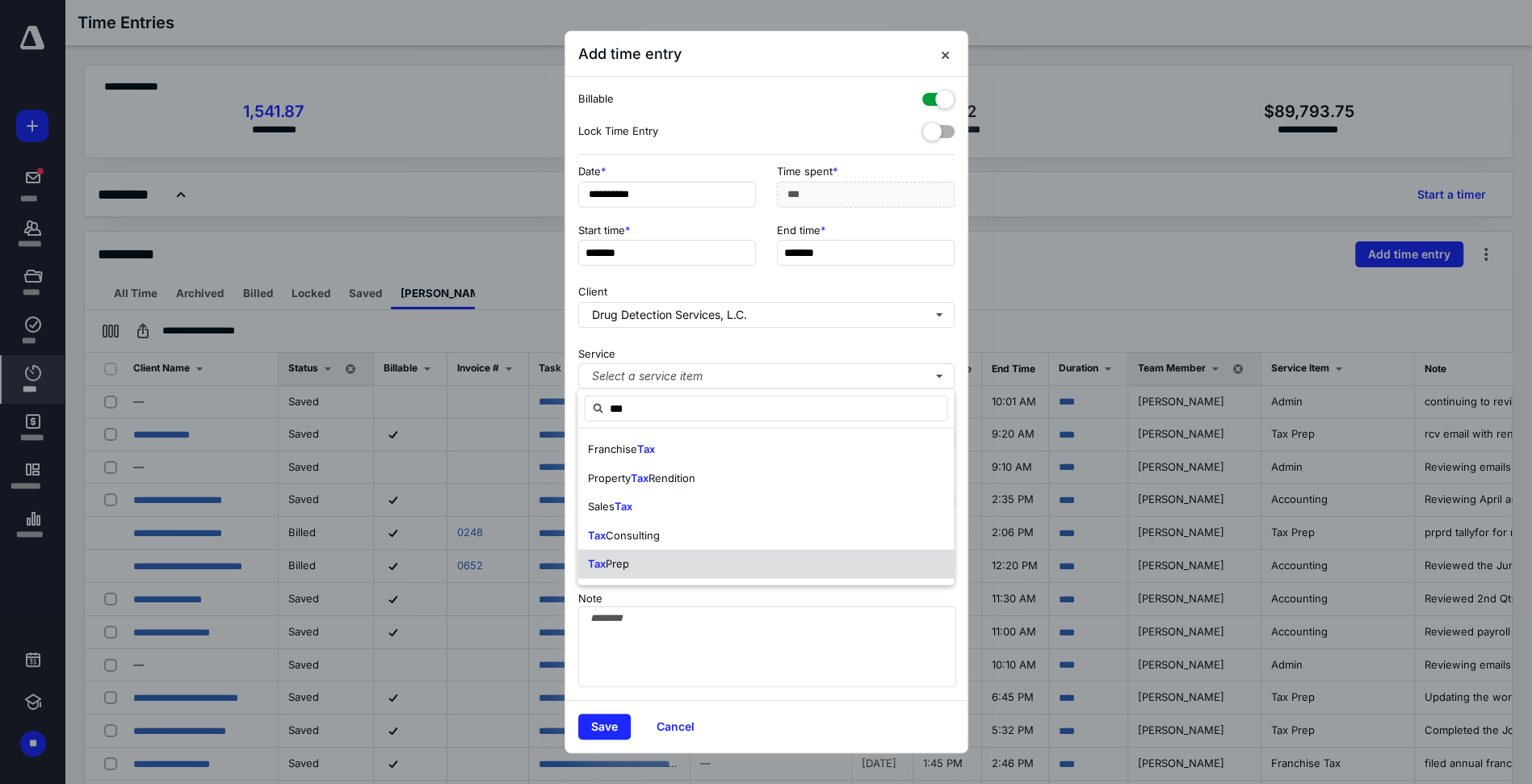 click on "Prep" at bounding box center (616, 564) 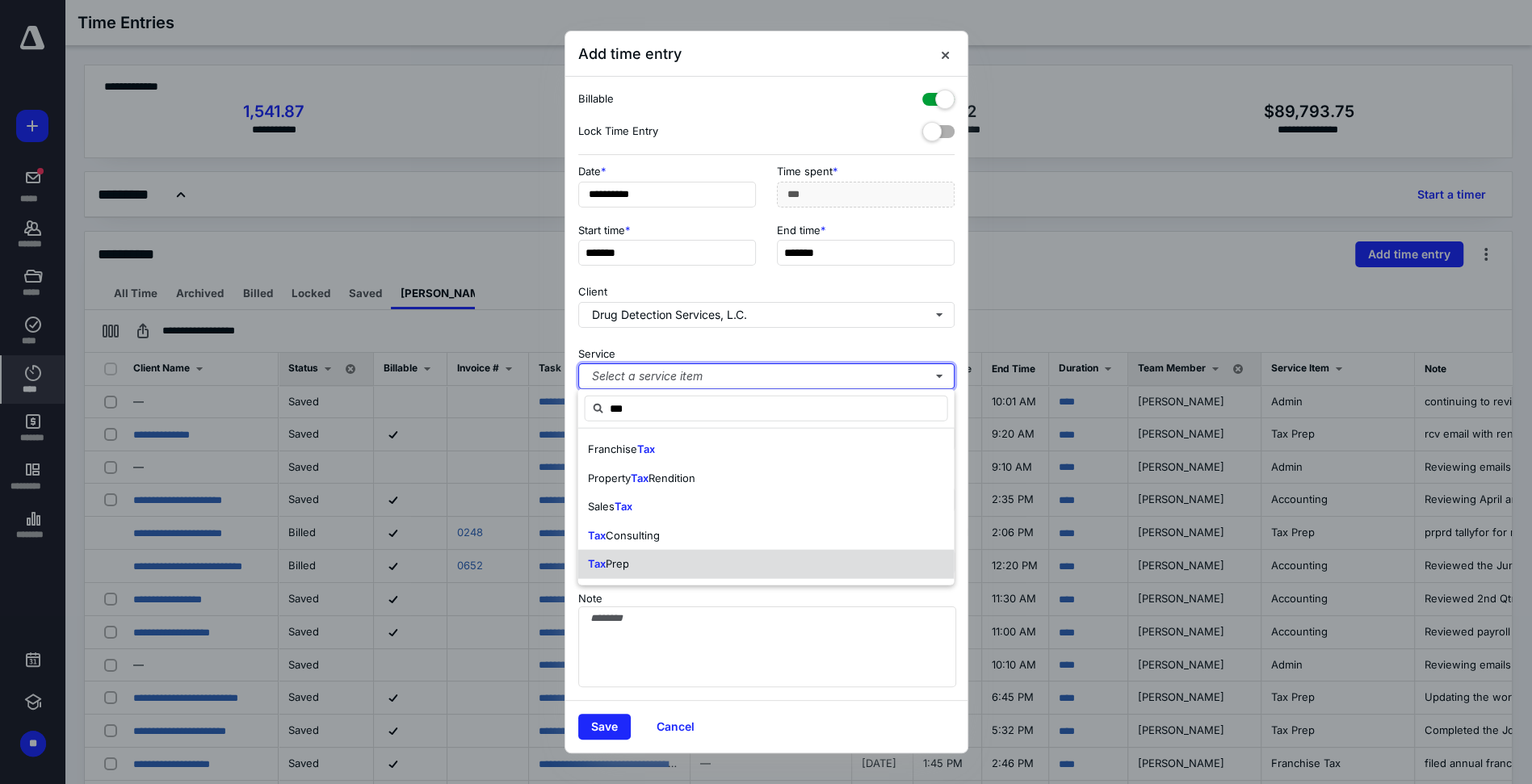 type 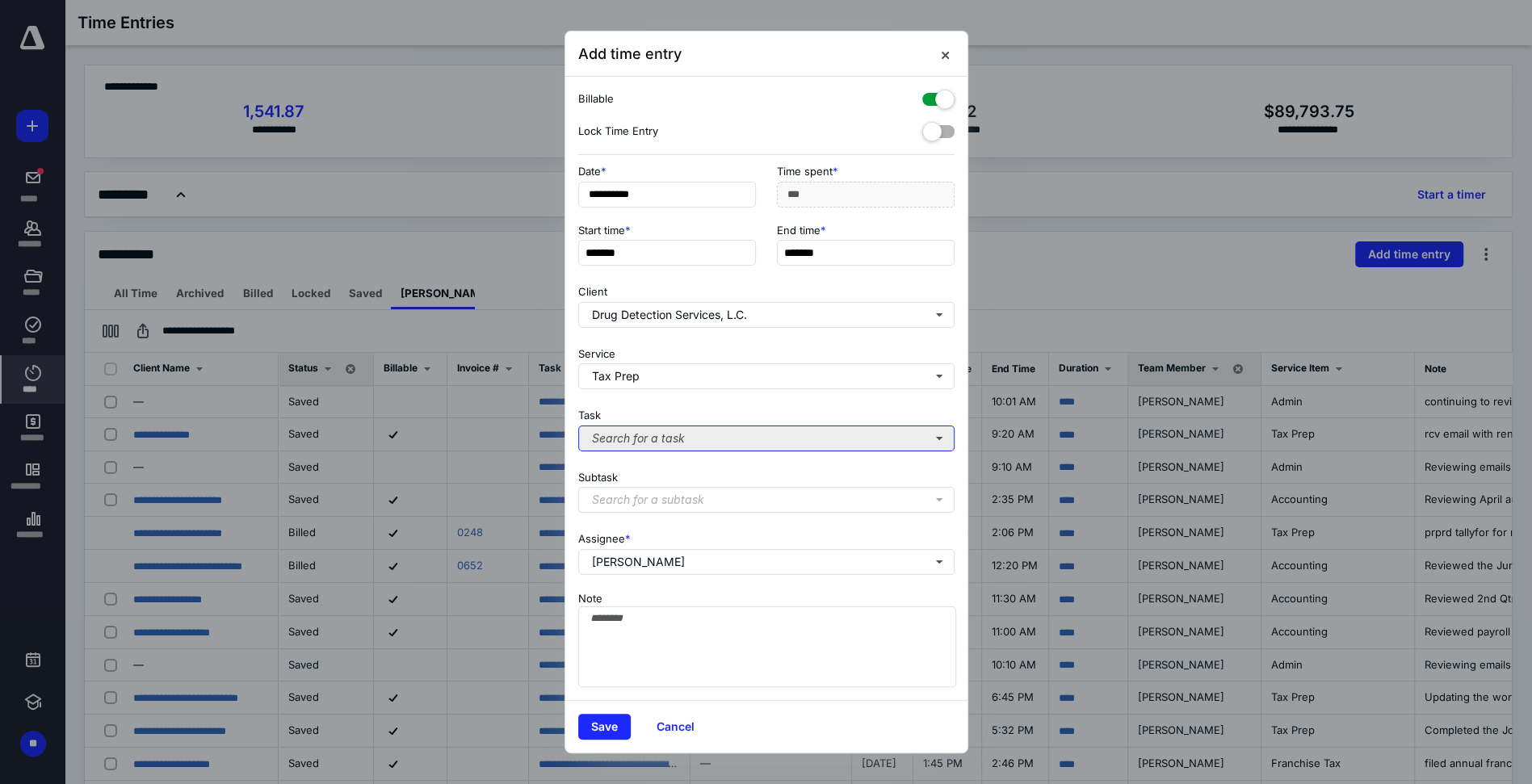 click on "Search for a task" at bounding box center (766, 438) 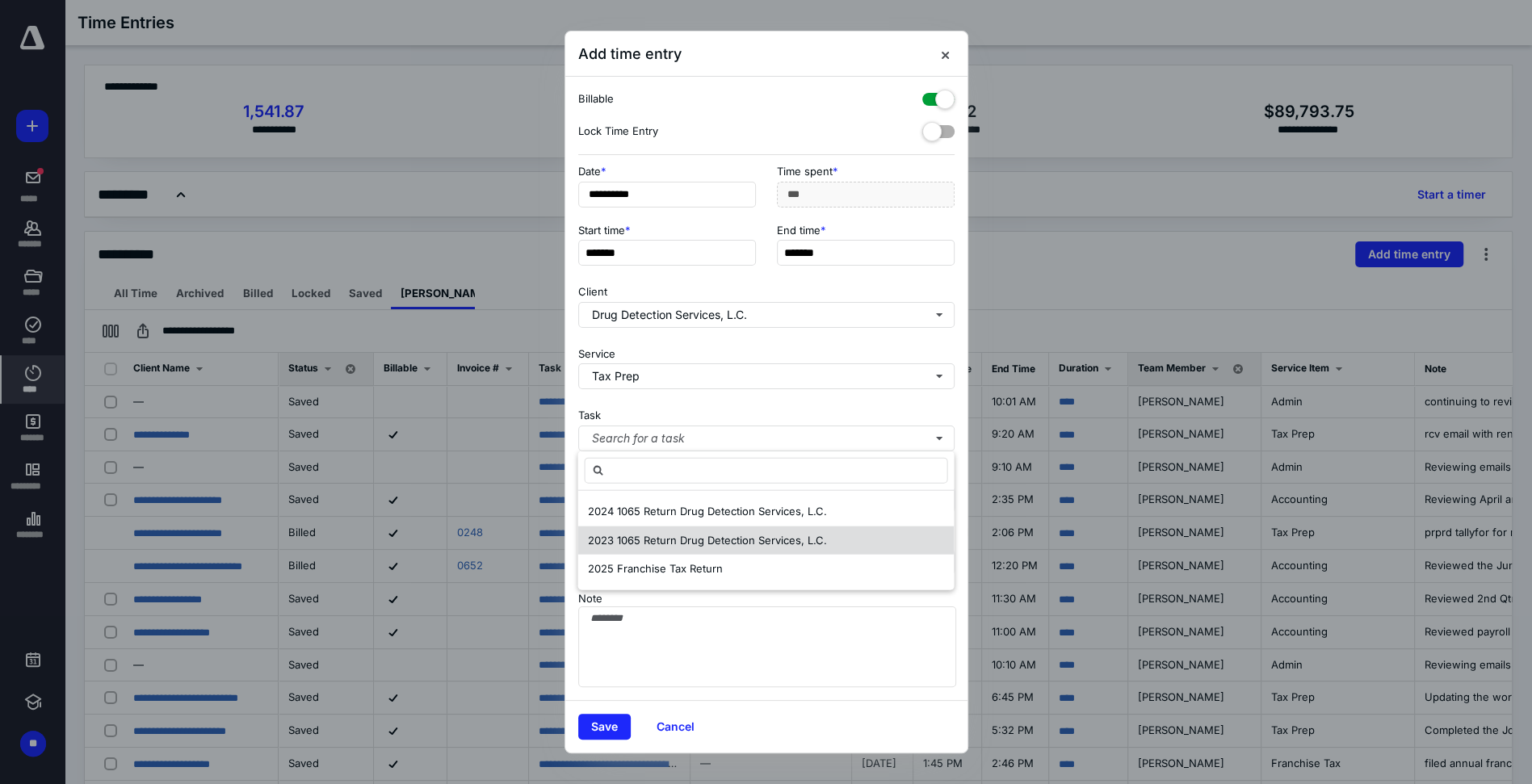 click on "2023 1065 Return Drug Detection Services, L.C." at bounding box center (707, 539) 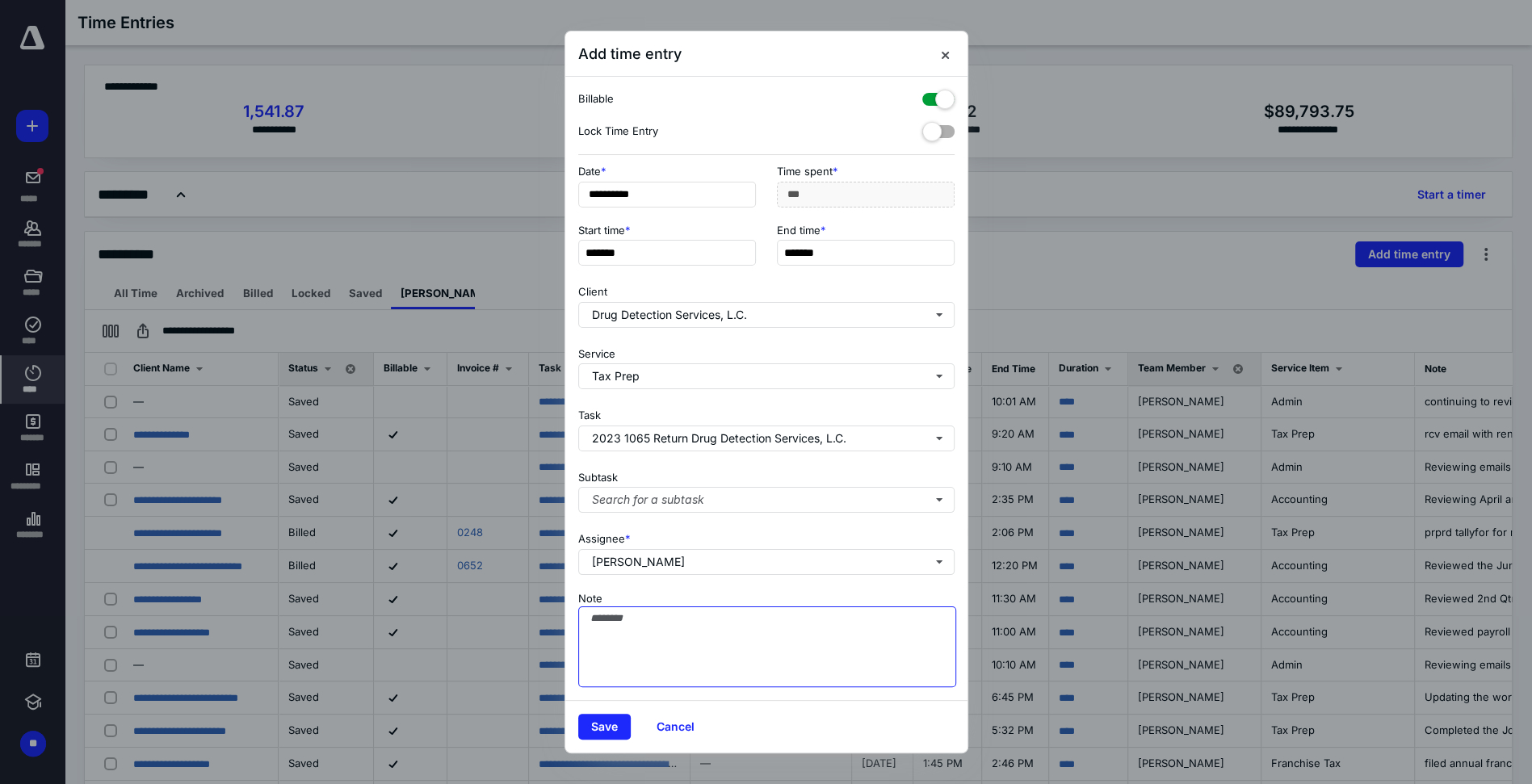 drag, startPoint x: 586, startPoint y: 623, endPoint x: 606, endPoint y: 625, distance: 20.099751 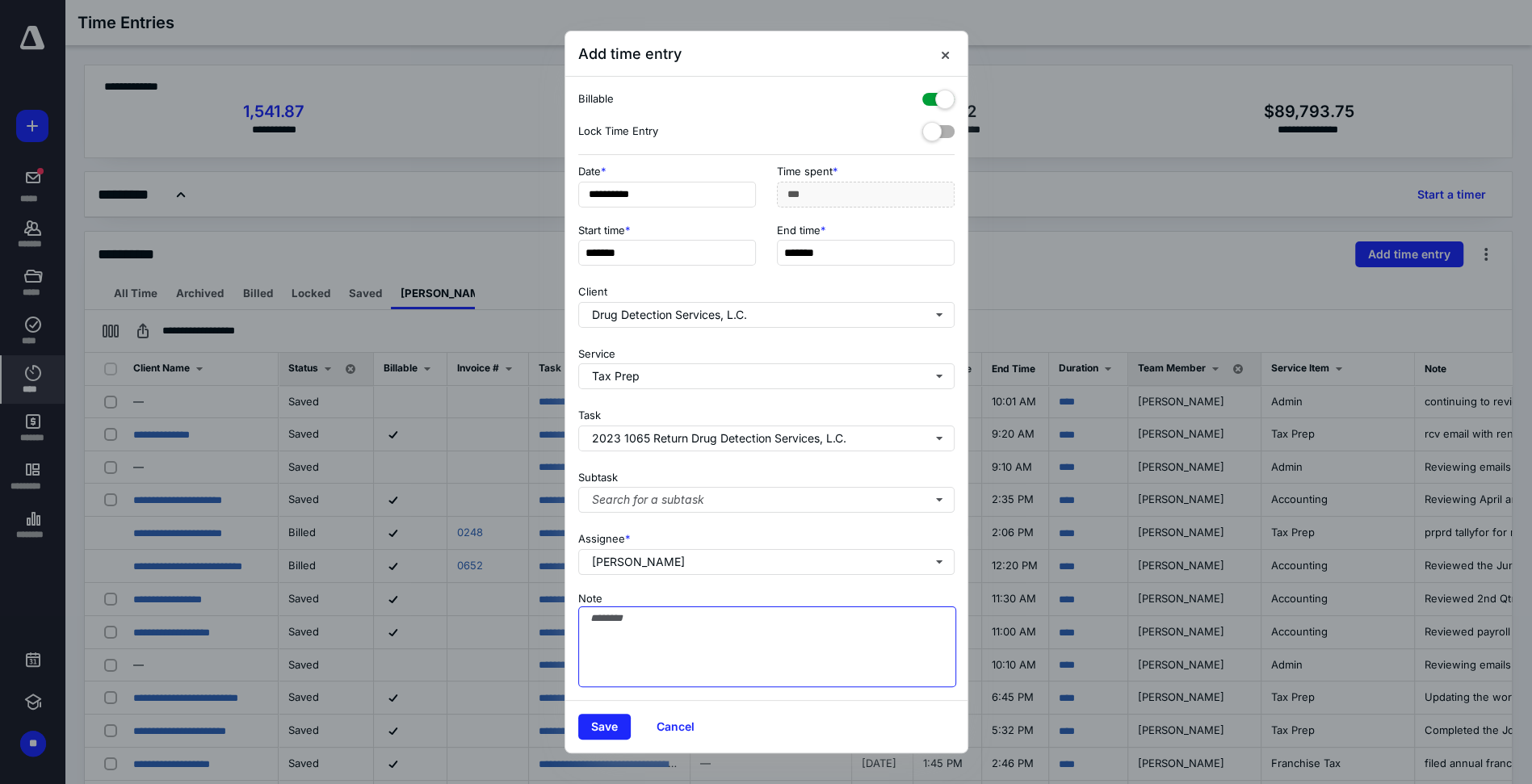 click on "Note" at bounding box center (767, 647) 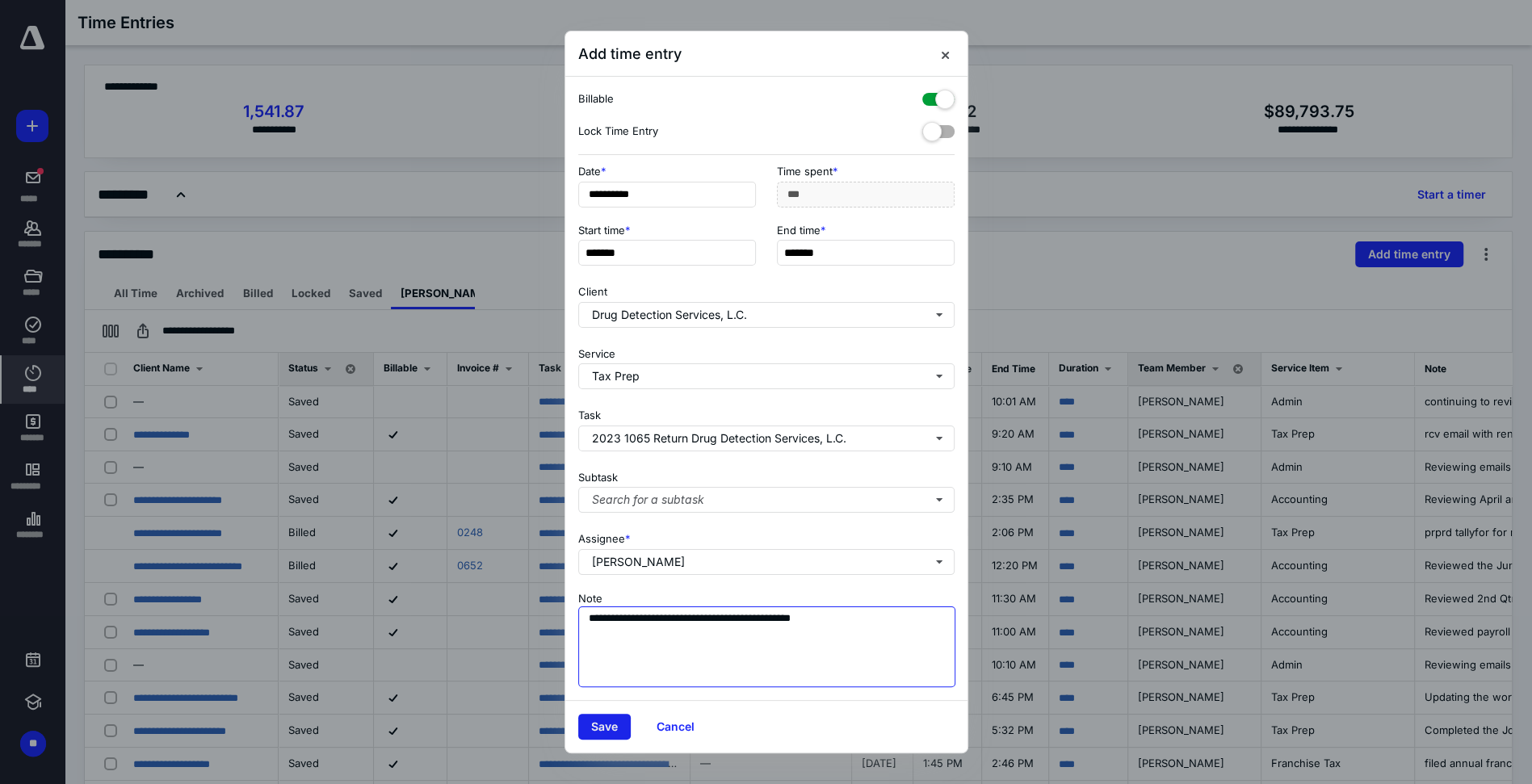 type on "**********" 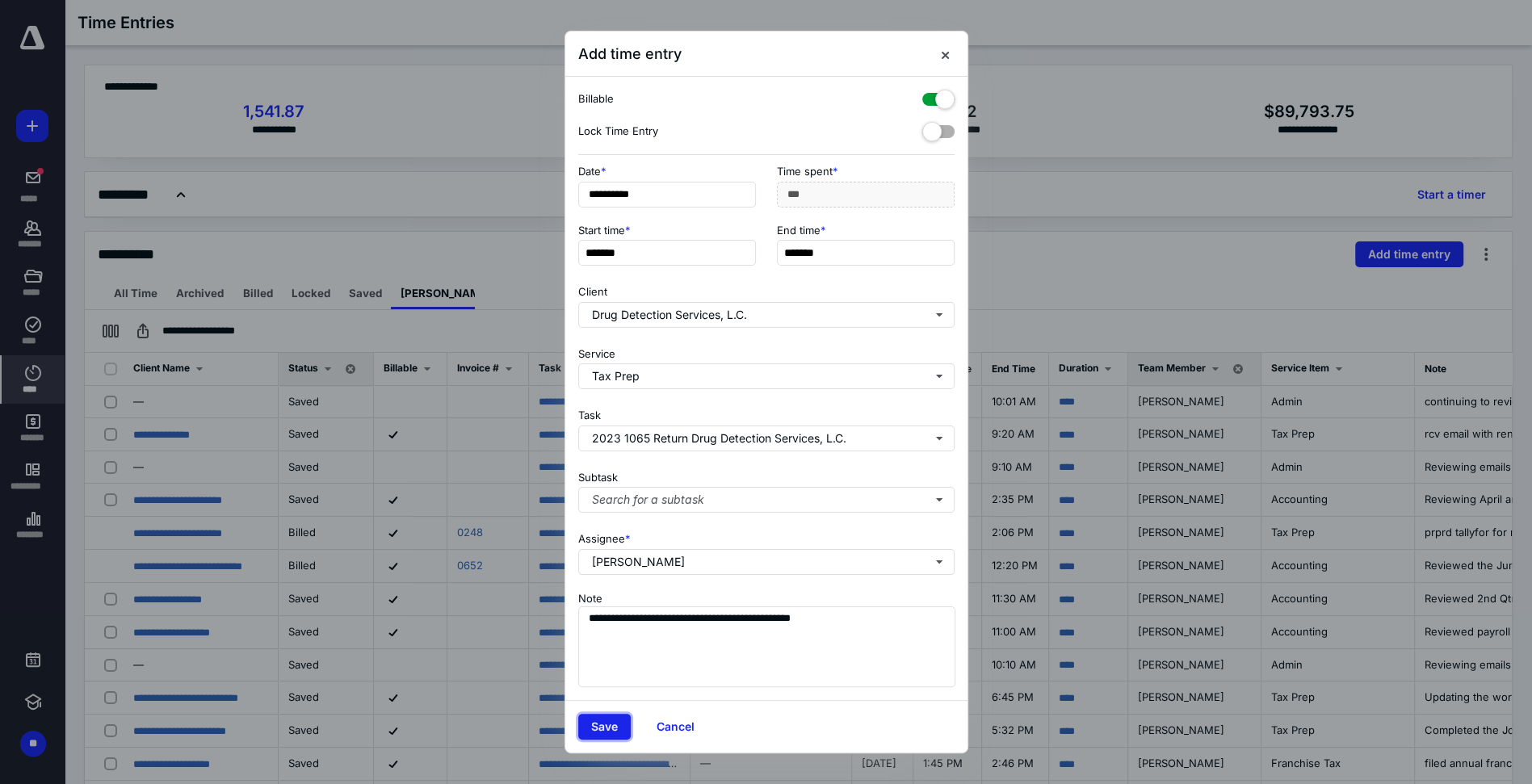 click on "Save" at bounding box center (604, 727) 